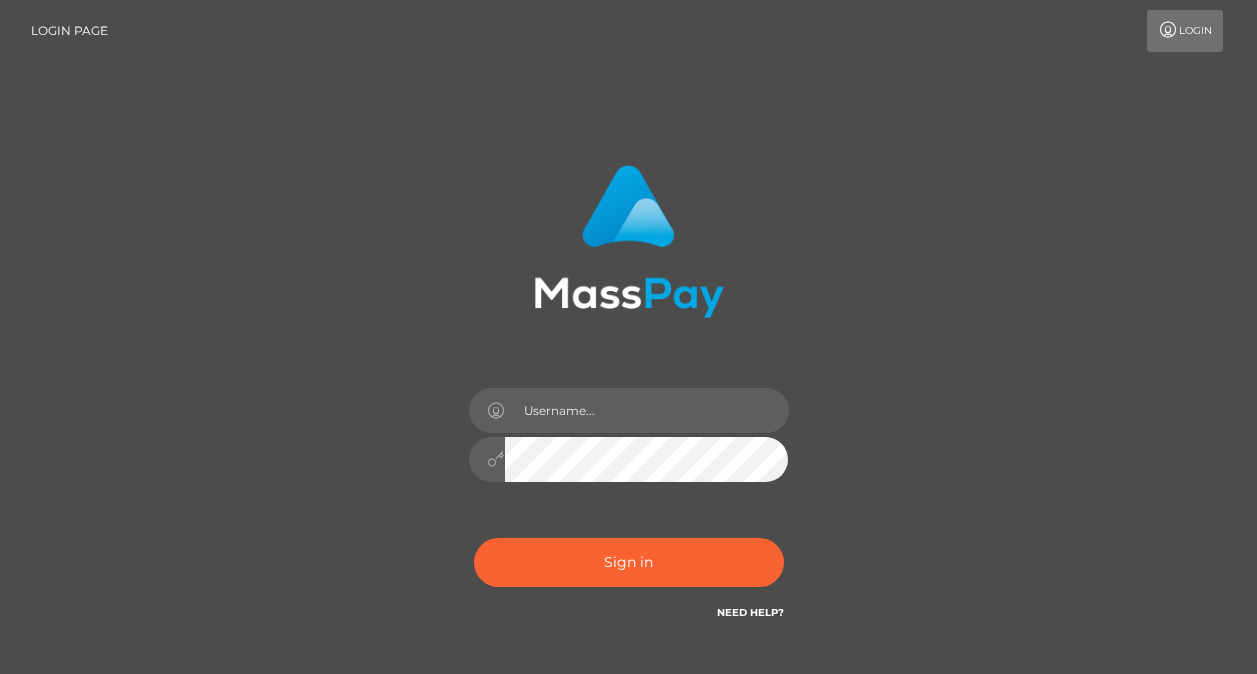 scroll, scrollTop: 0, scrollLeft: 0, axis: both 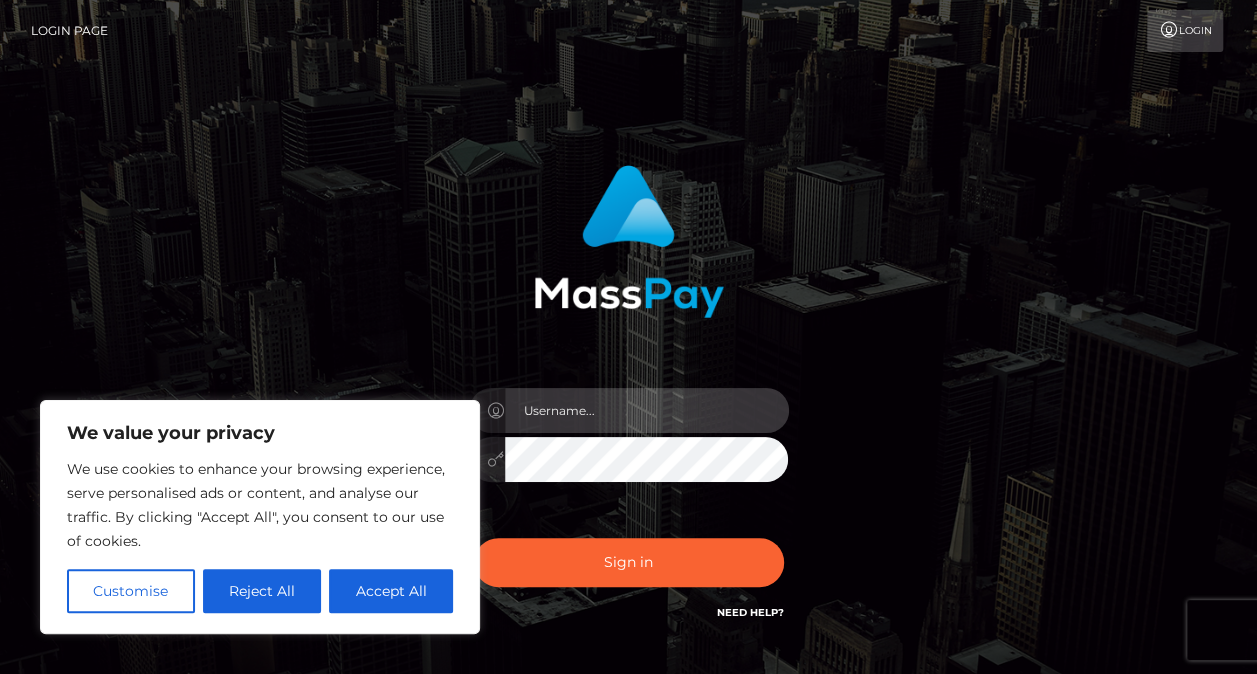 click at bounding box center (647, 410) 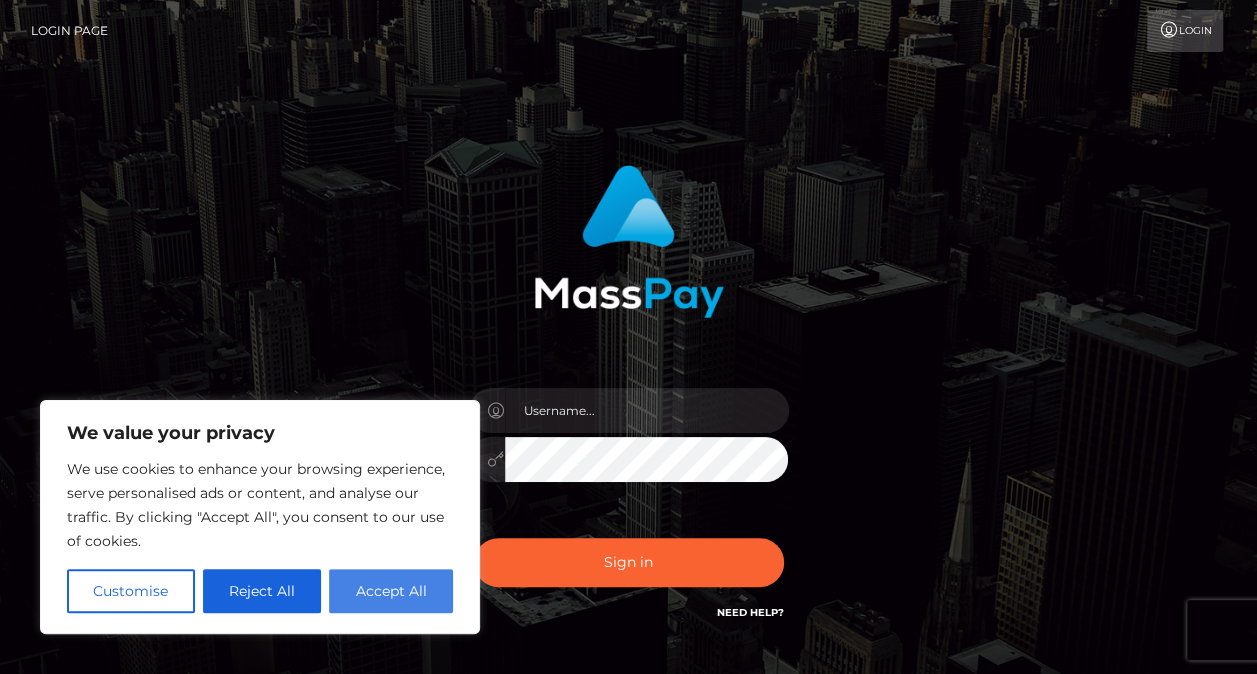 click on "Accept All" at bounding box center [391, 591] 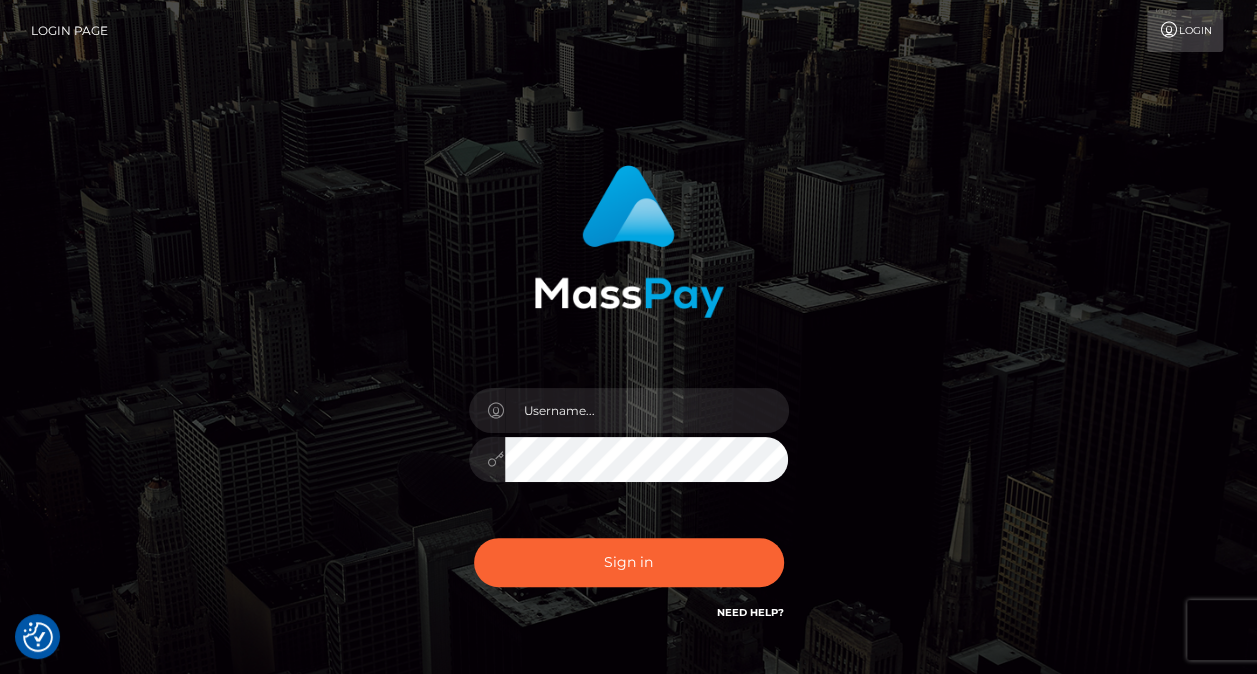 checkbox on "true" 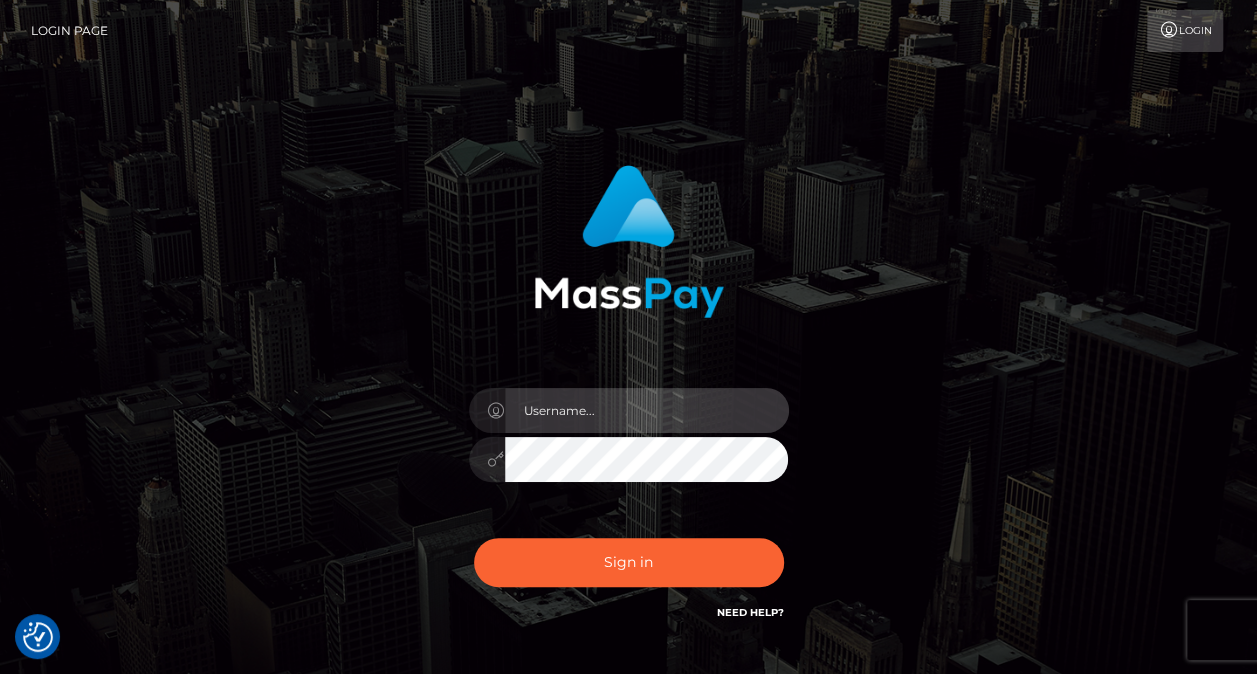 click at bounding box center (647, 410) 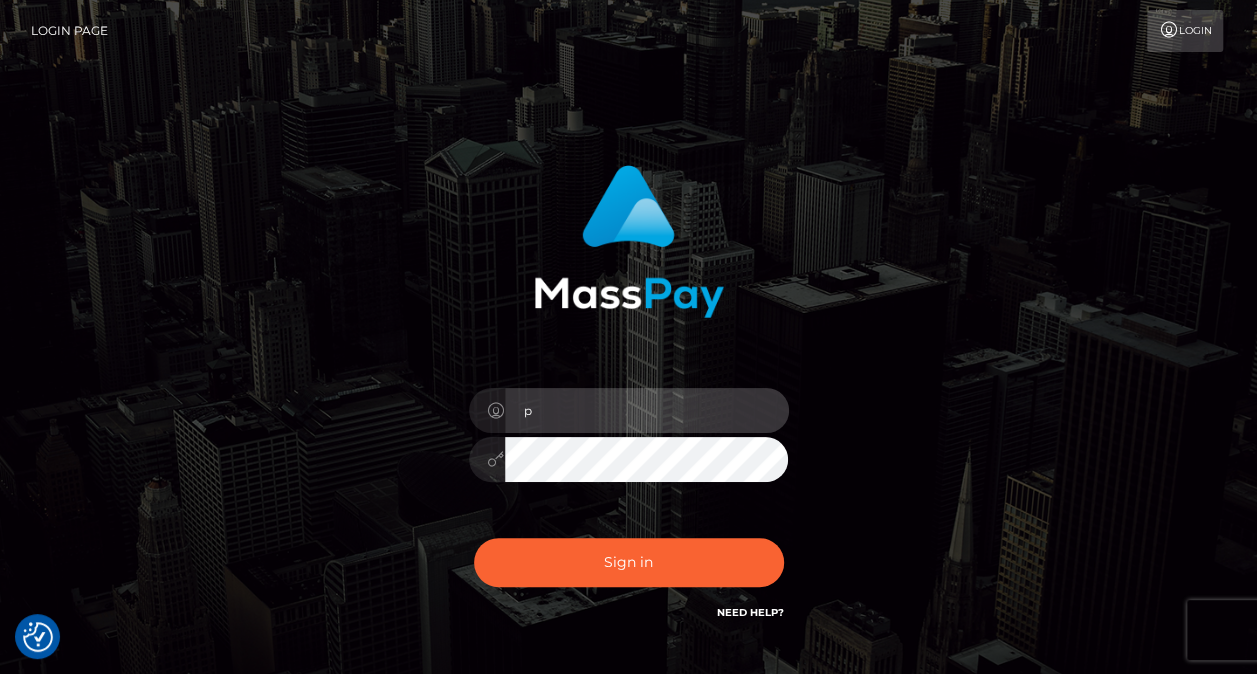 type on "pranav" 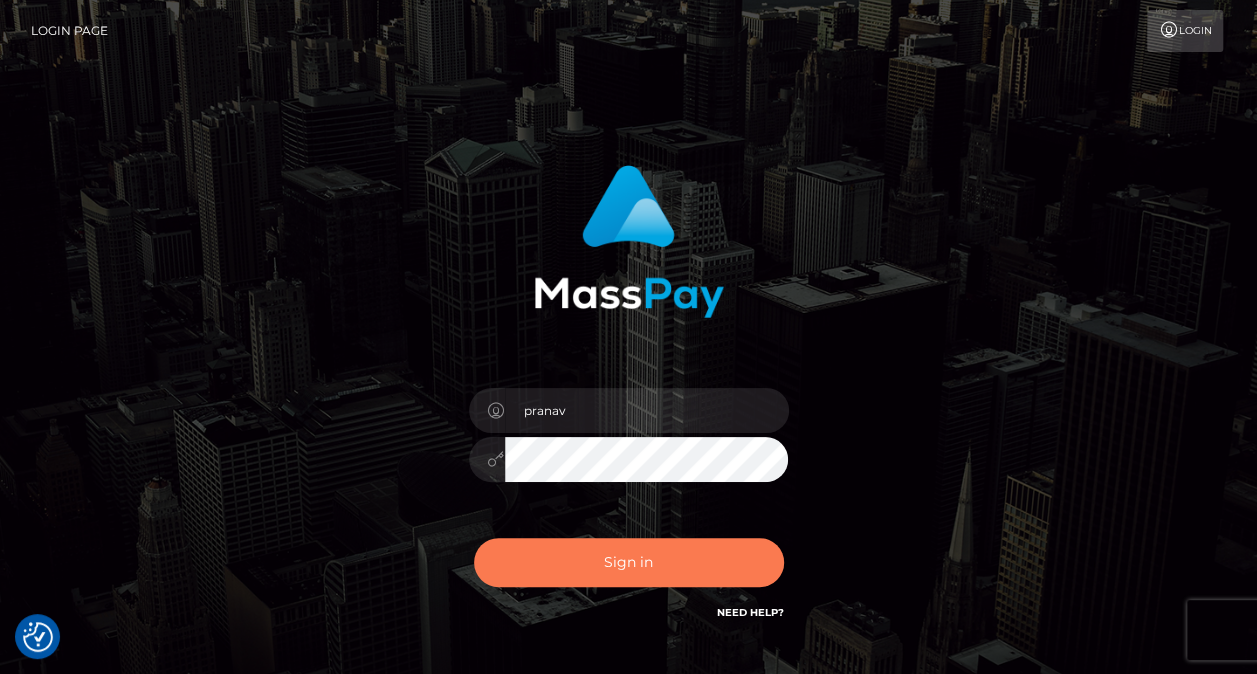 click on "Sign in" at bounding box center [629, 562] 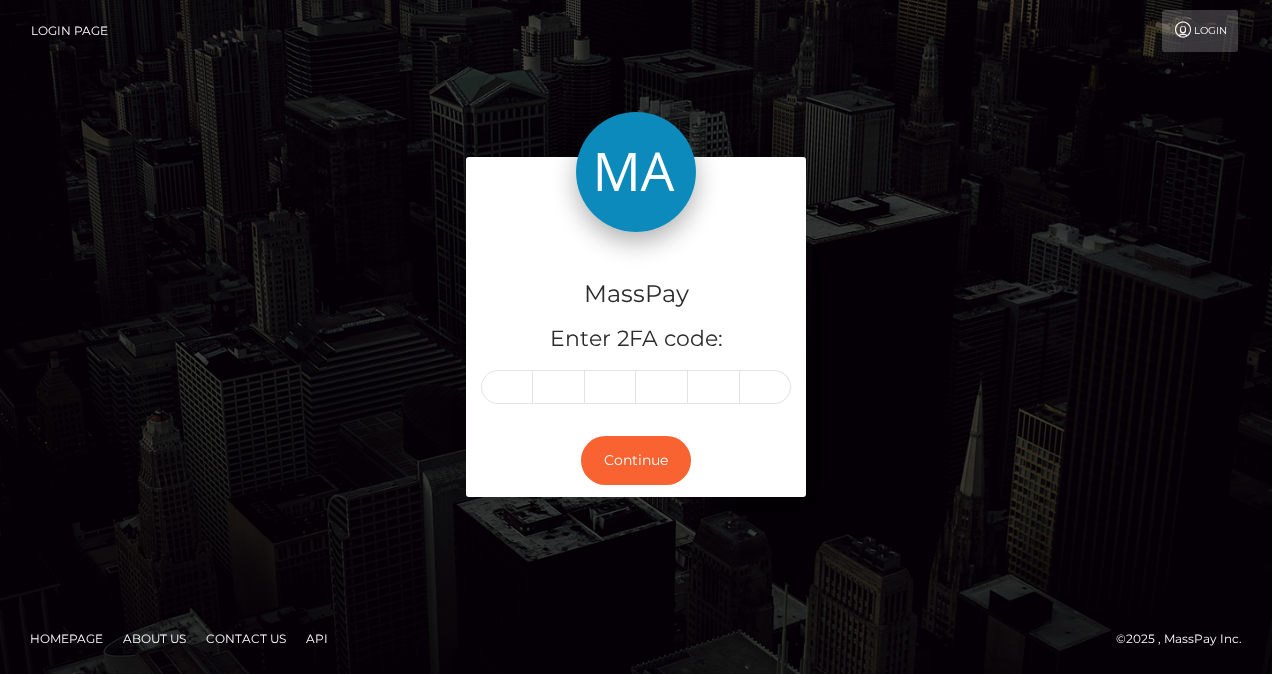 scroll, scrollTop: 0, scrollLeft: 0, axis: both 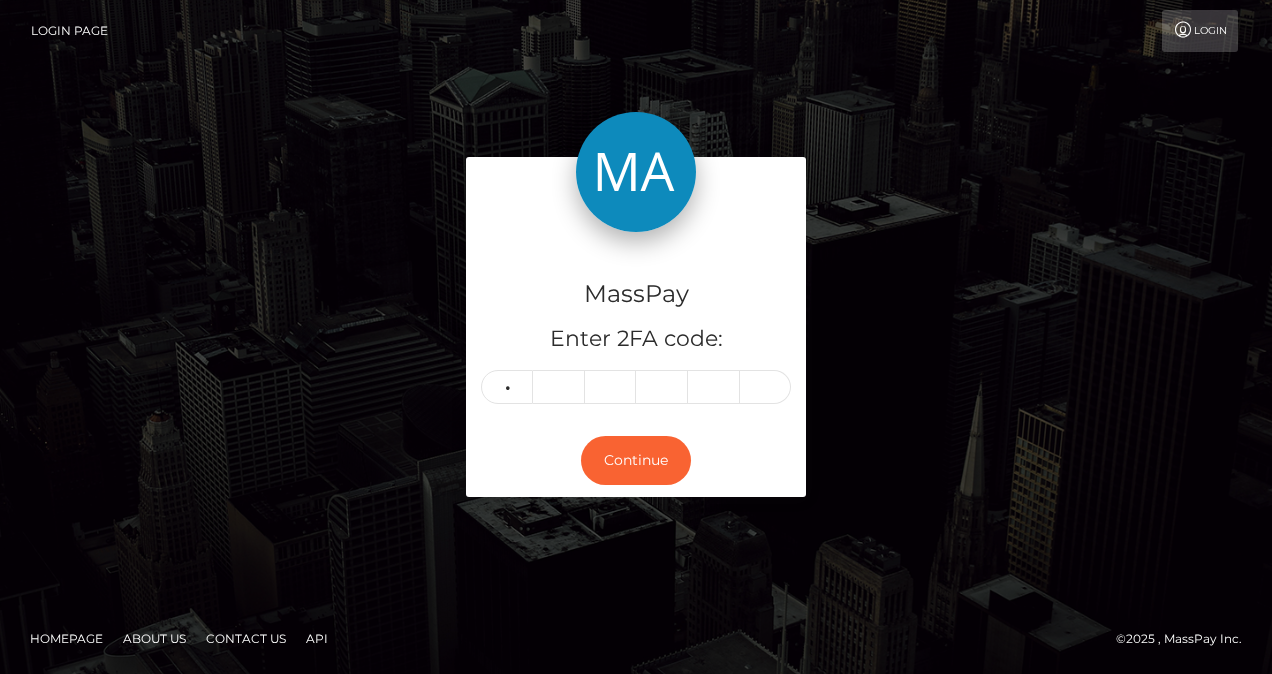 type on "8" 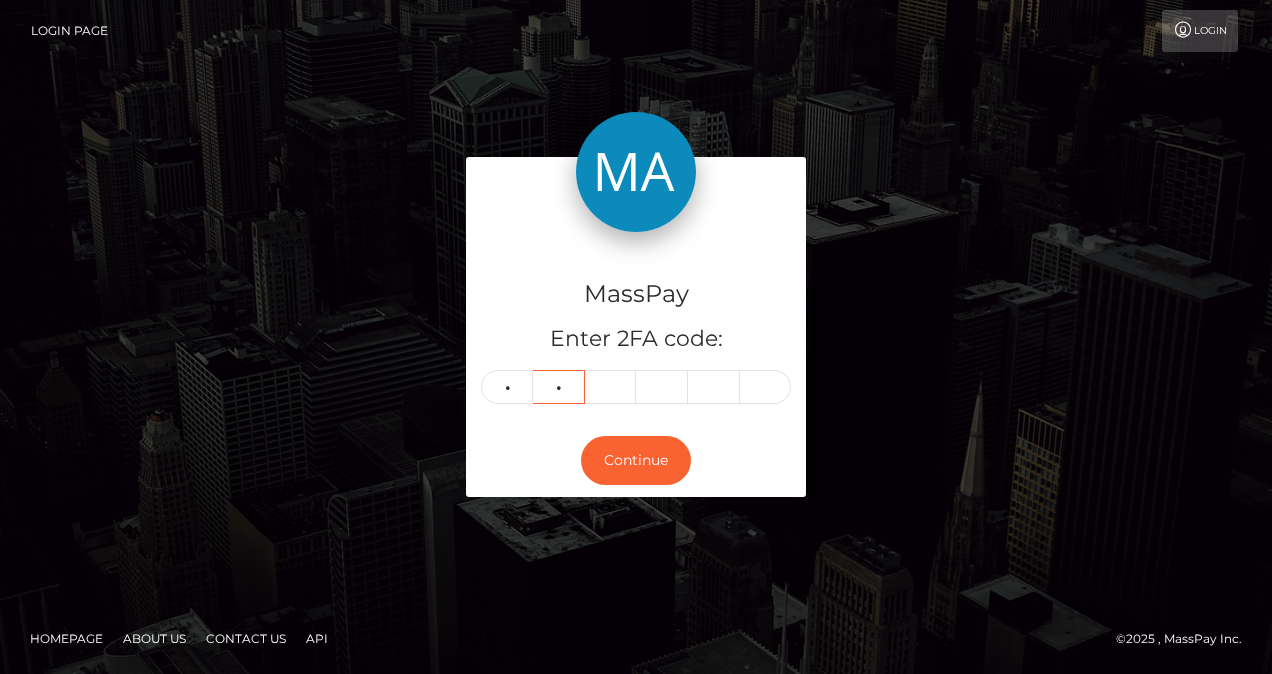 type on "9" 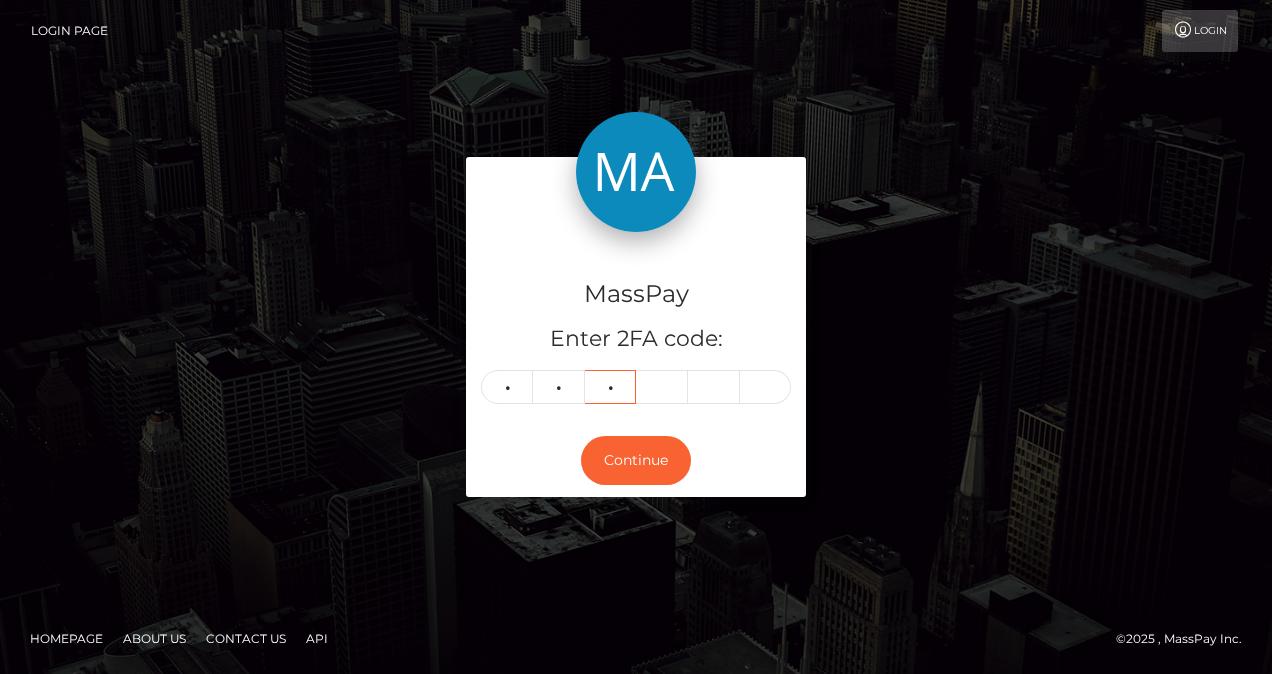 type on "8" 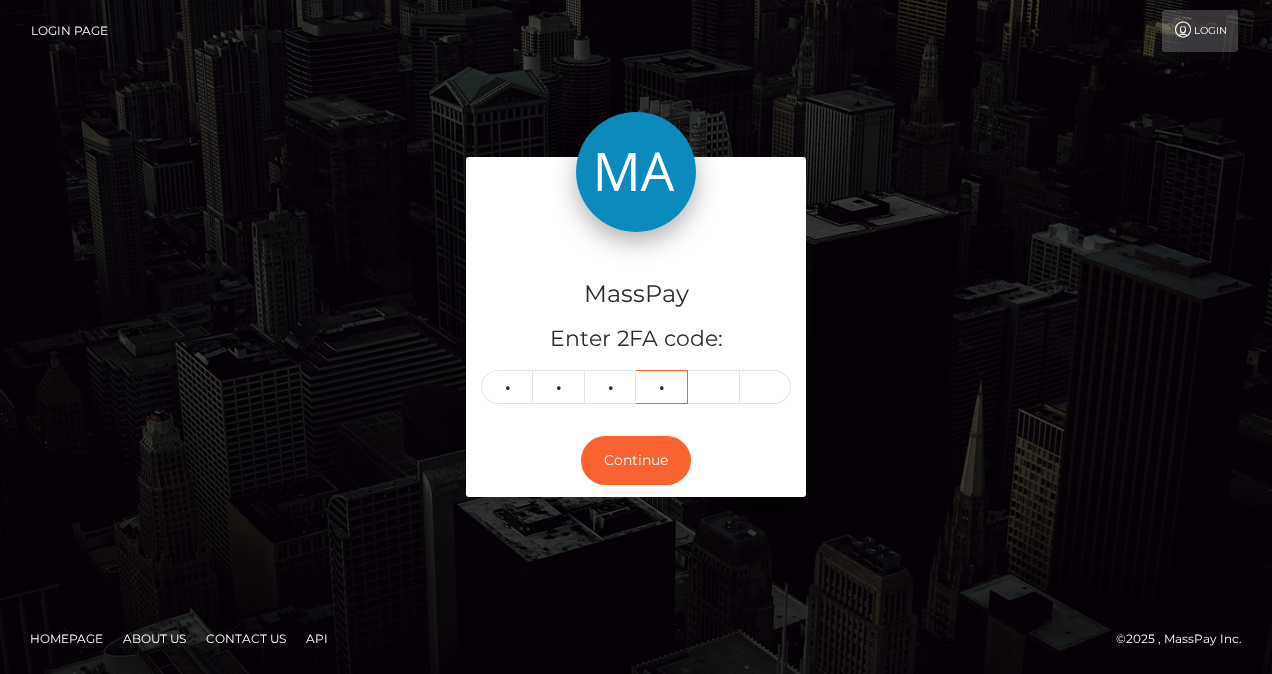 type on "8" 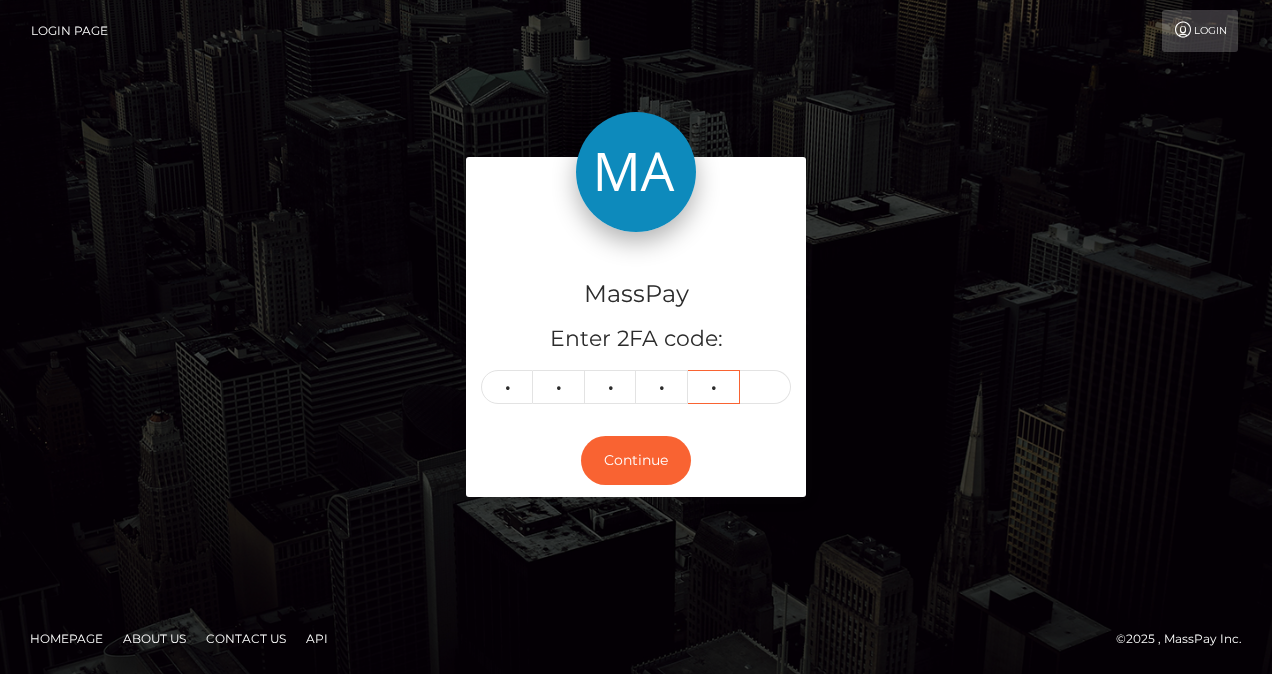 type on "8" 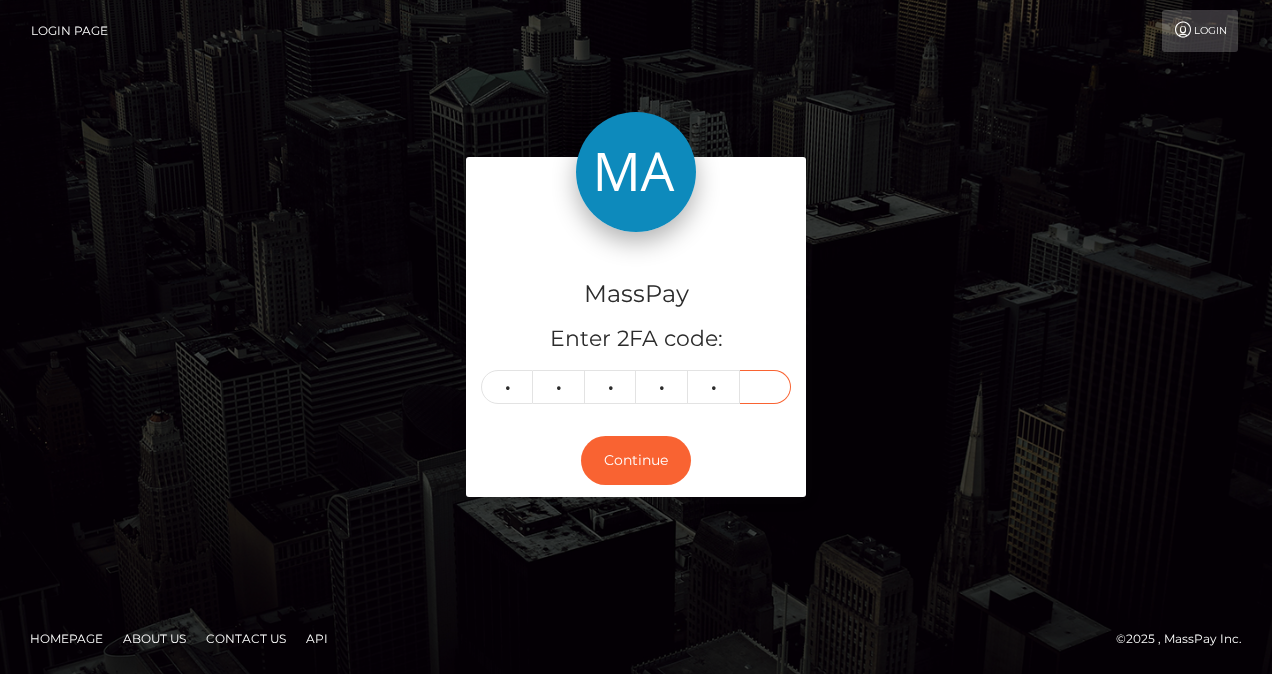 type on "0" 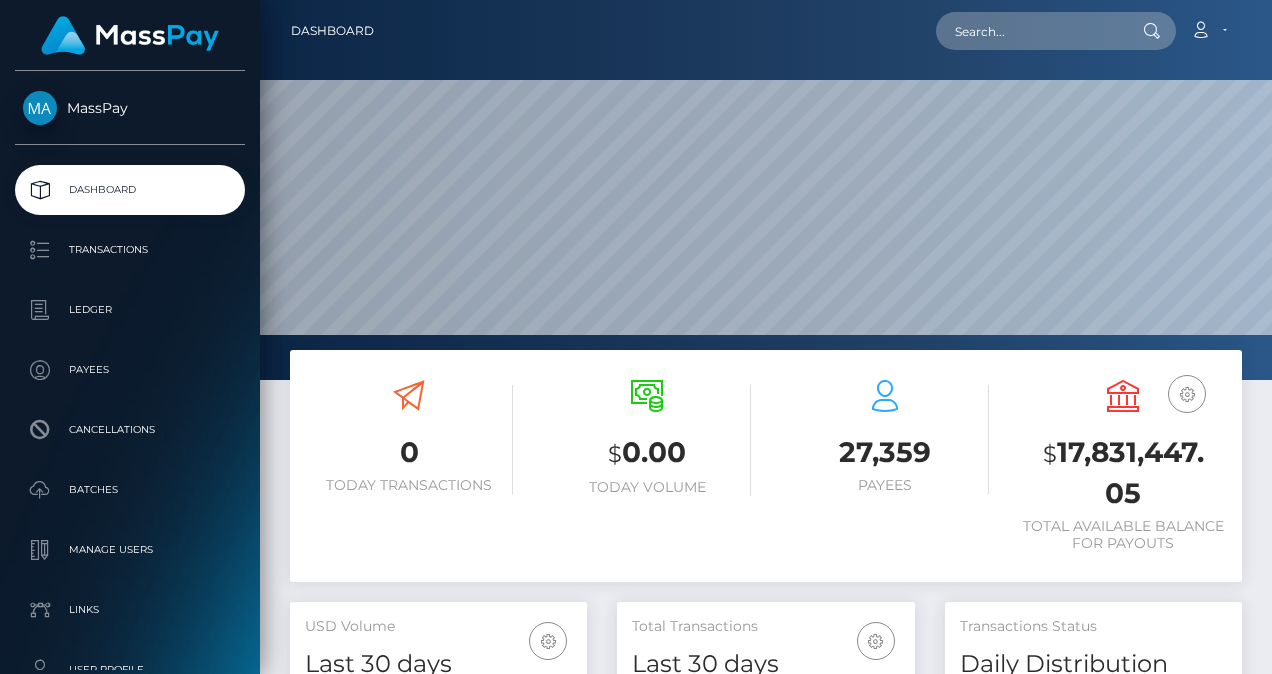 scroll, scrollTop: 0, scrollLeft: 0, axis: both 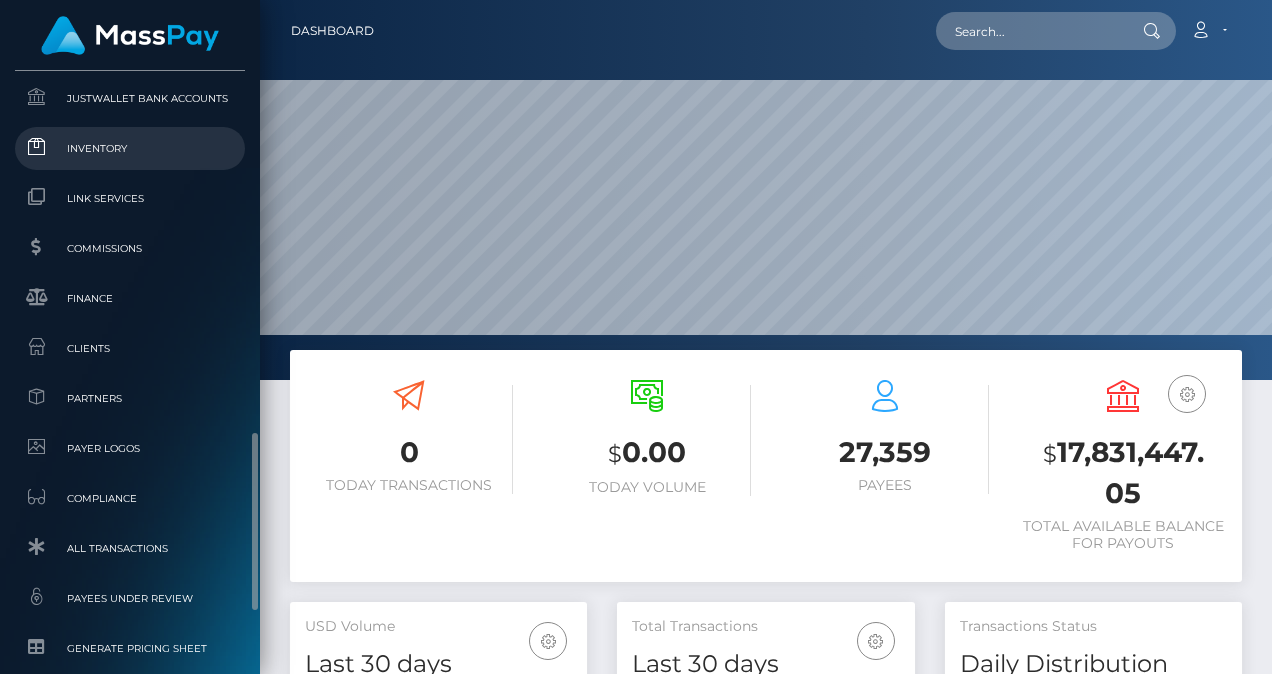 click on "Inventory" at bounding box center (130, 148) 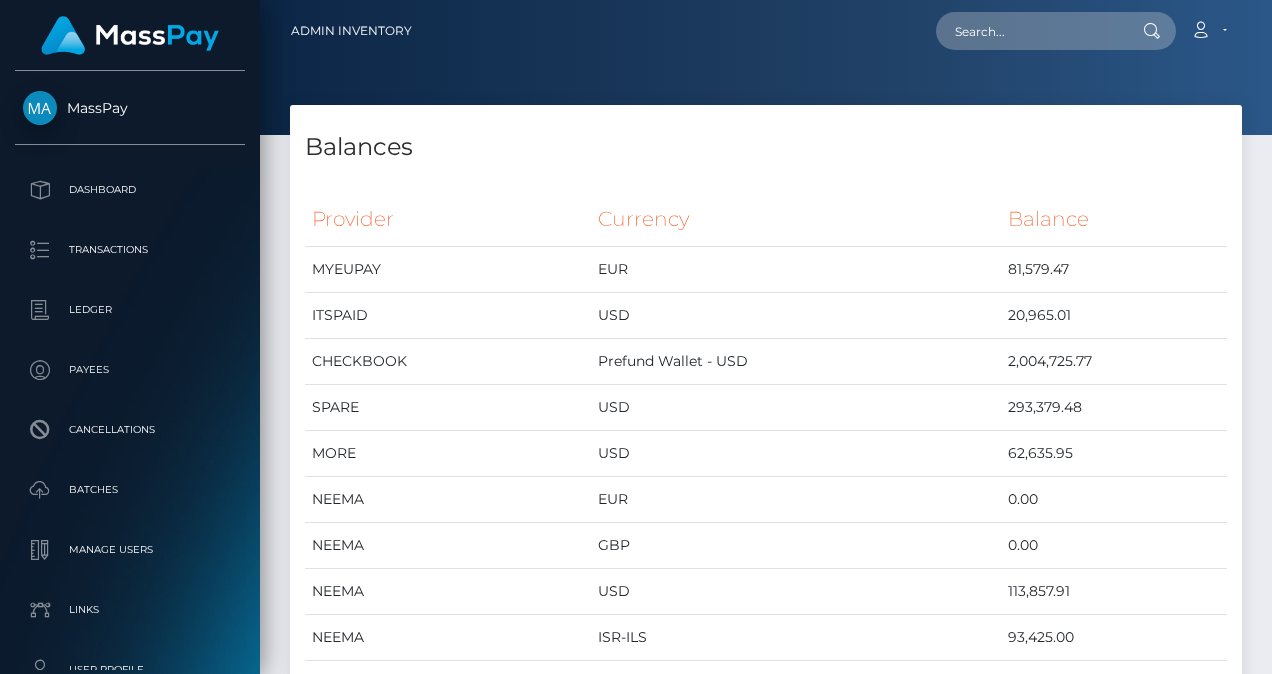 scroll, scrollTop: 0, scrollLeft: 0, axis: both 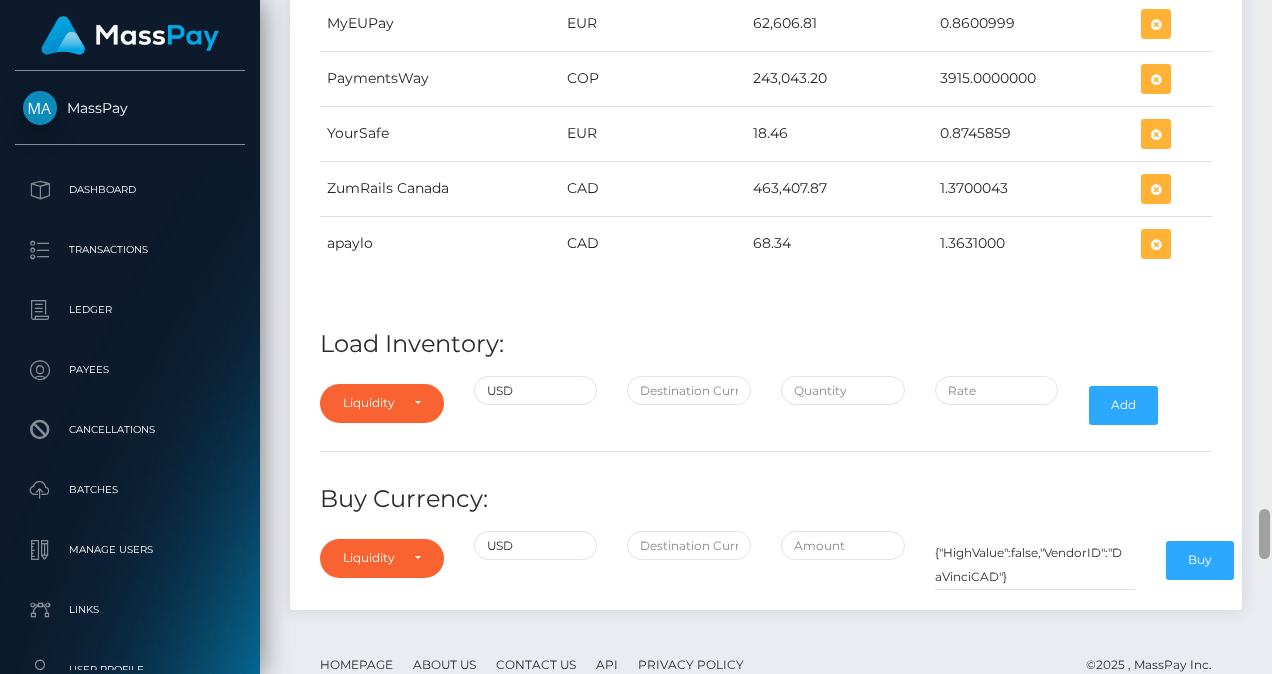 drag, startPoint x: 1262, startPoint y: 348, endPoint x: 1250, endPoint y: 654, distance: 306.2352 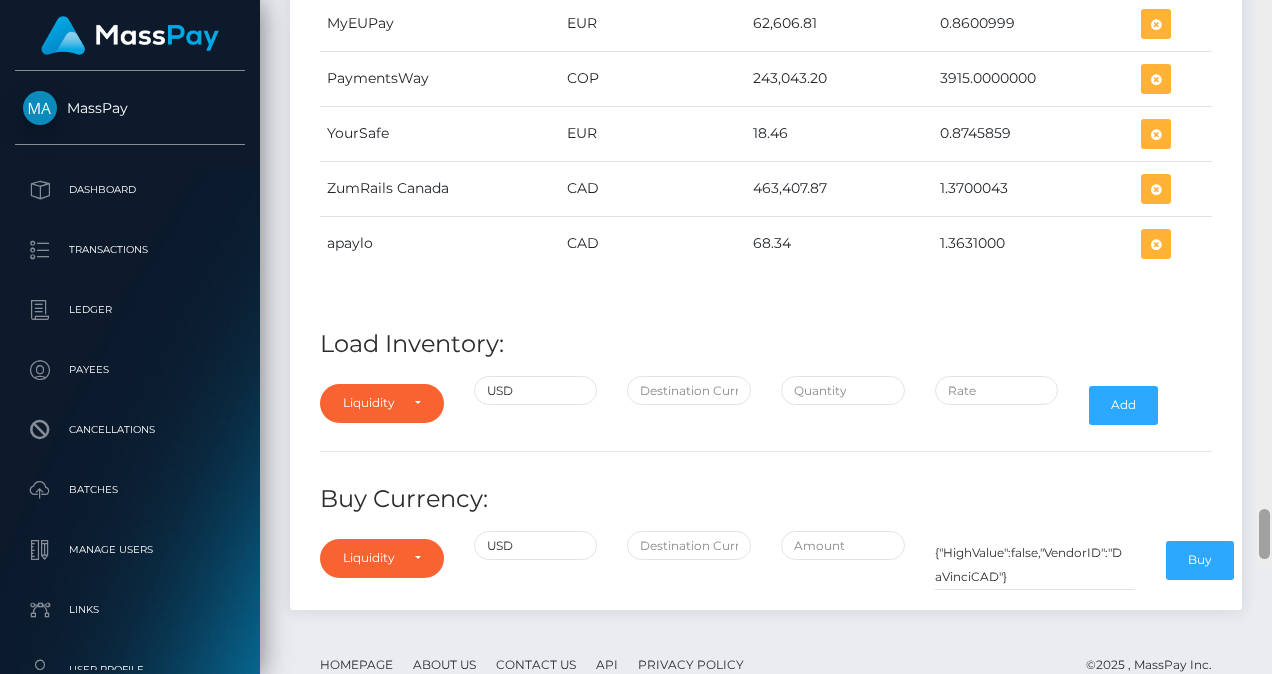 click on "Admin Inventory
Loading...
Loading..." at bounding box center [766, 337] 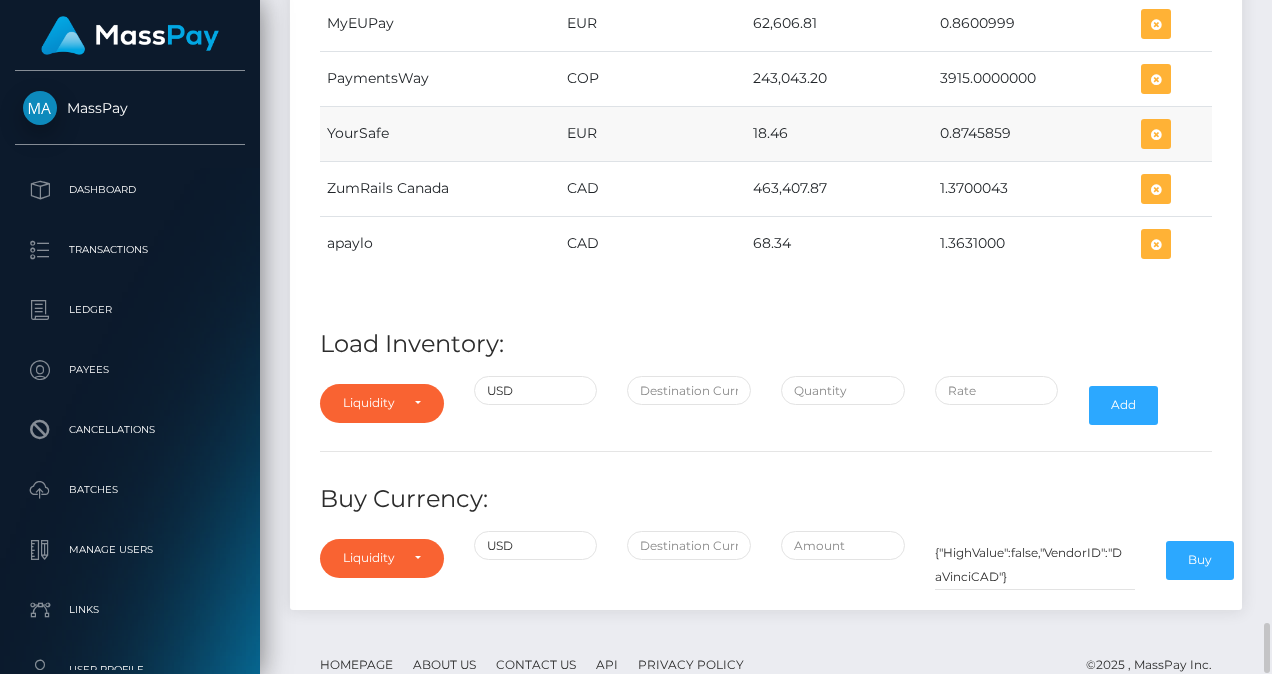 drag, startPoint x: 748, startPoint y: 76, endPoint x: 785, endPoint y: 80, distance: 37.215588 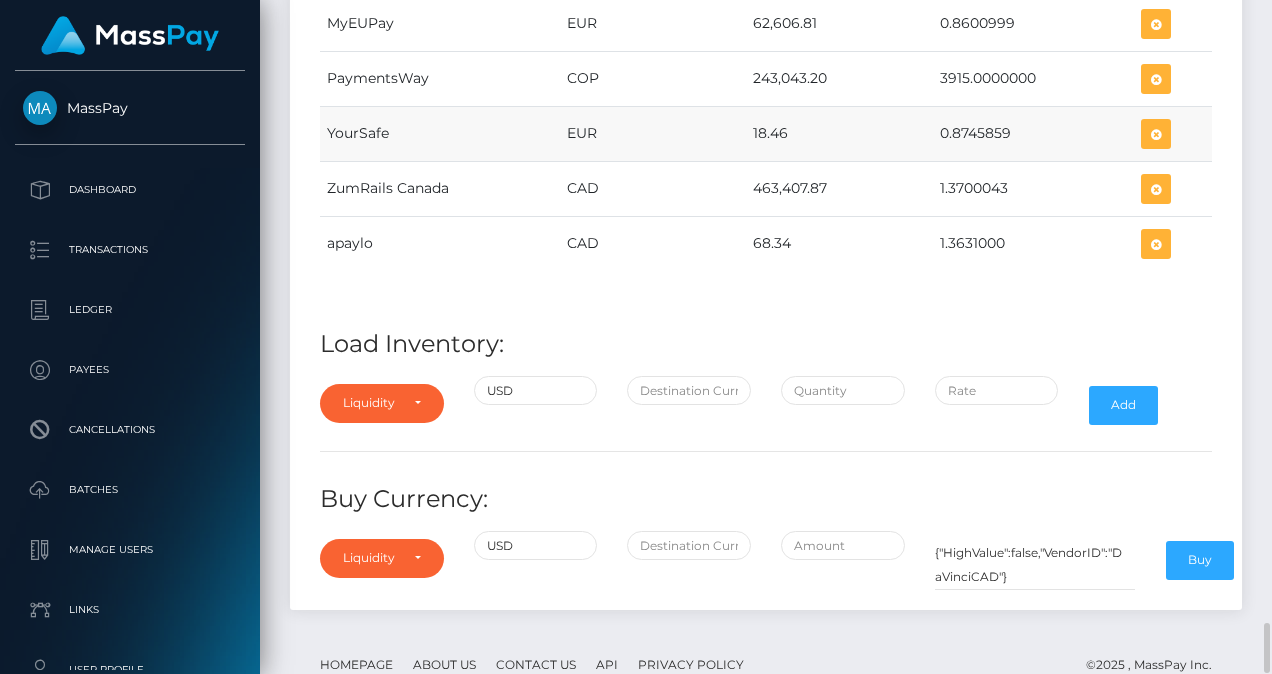 drag, startPoint x: 936, startPoint y: 80, endPoint x: 1007, endPoint y: 80, distance: 71 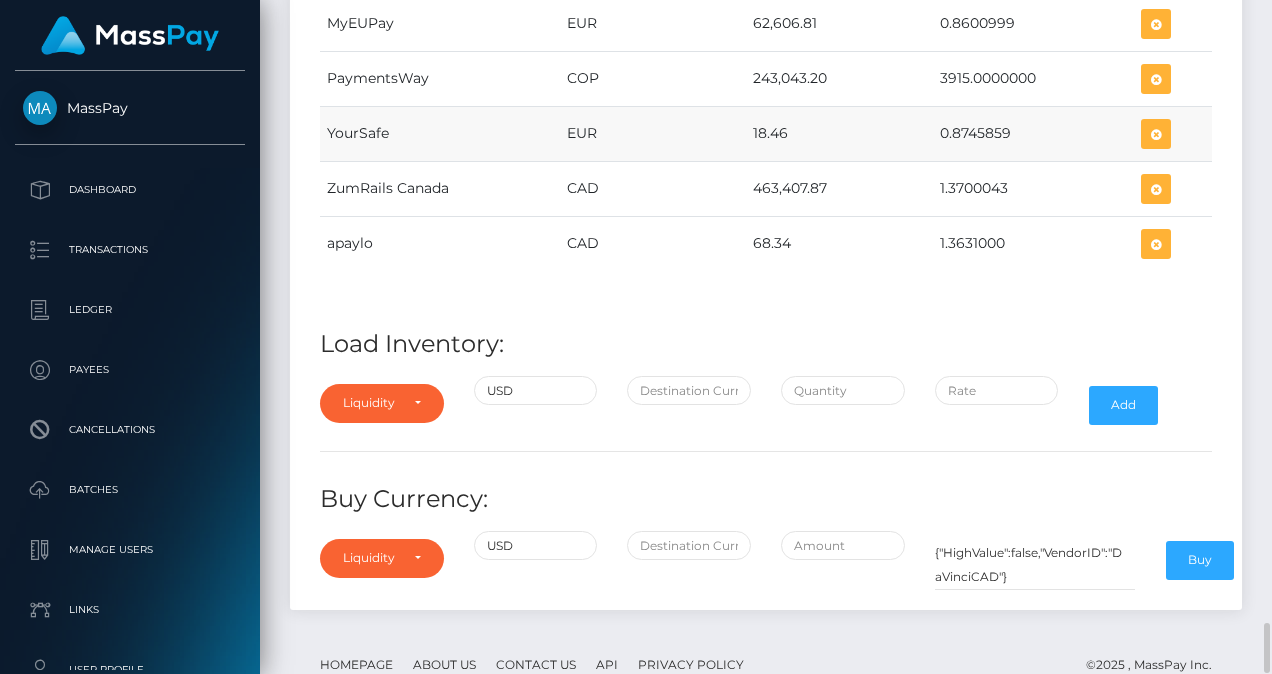 click on "0.8745859" at bounding box center [1033, 133] 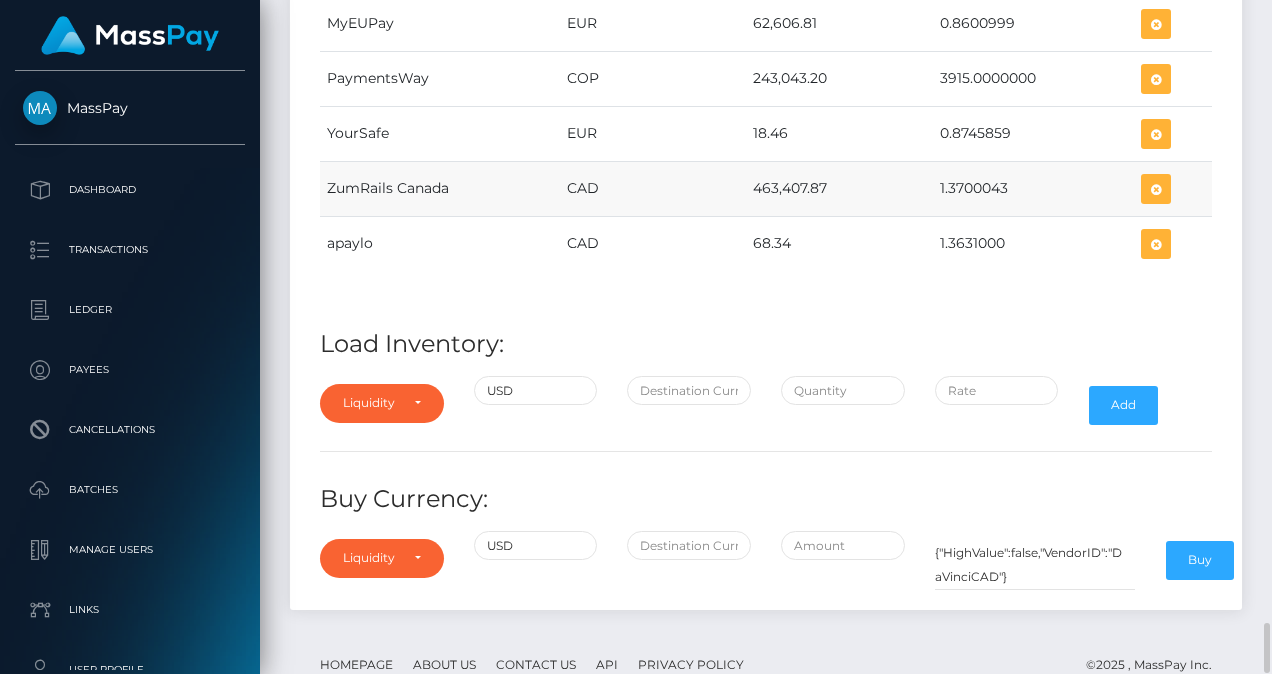 copy on "0.8745859" 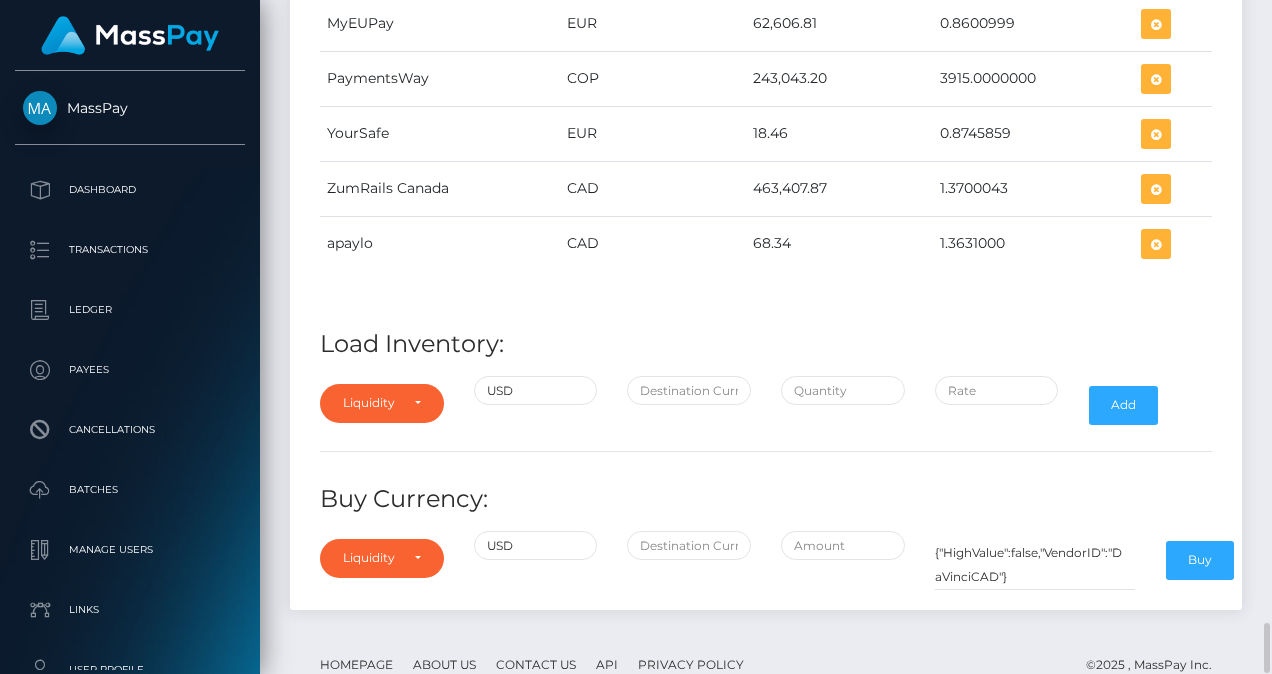 scroll, scrollTop: 8694, scrollLeft: 952, axis: both 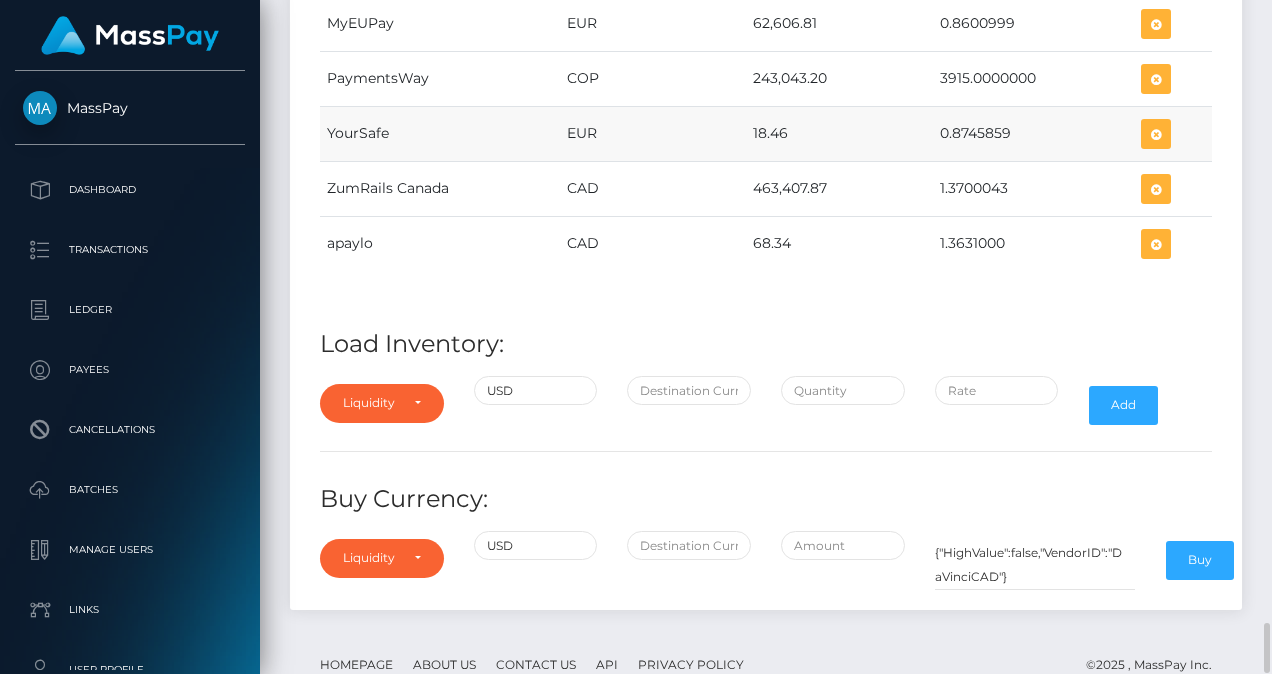 drag, startPoint x: 938, startPoint y: 81, endPoint x: 1018, endPoint y: 87, distance: 80.224686 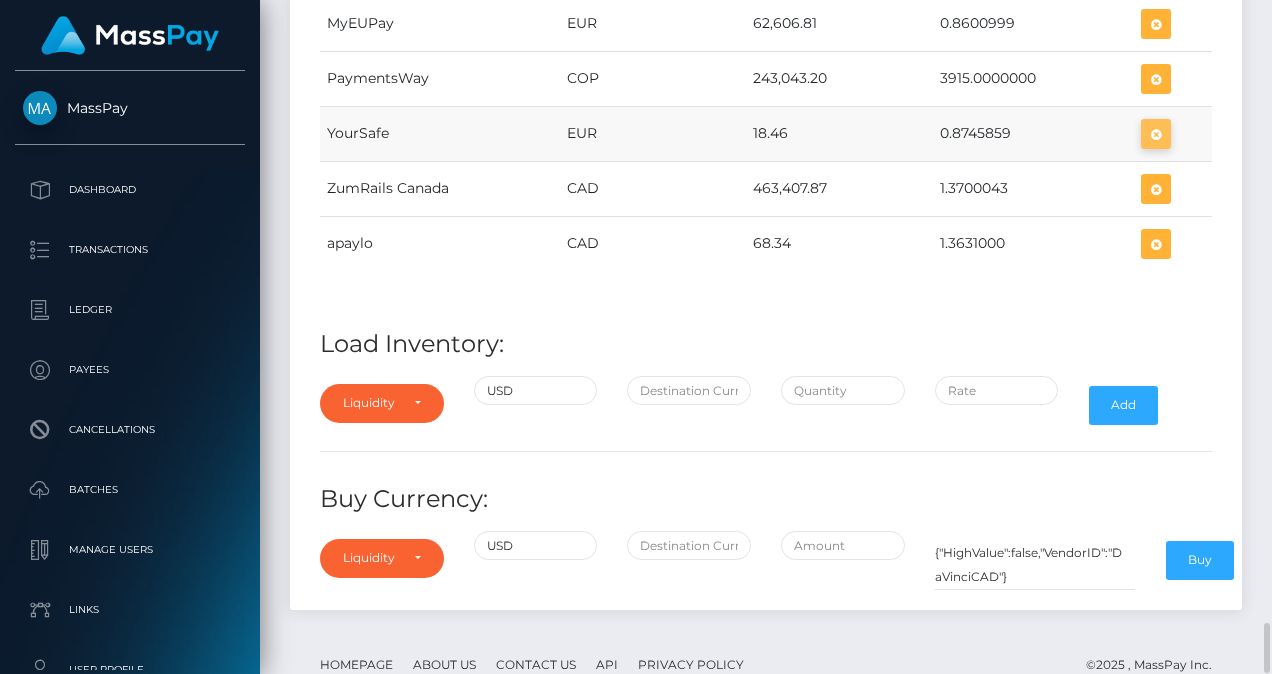 scroll, scrollTop: 8694, scrollLeft: 952, axis: both 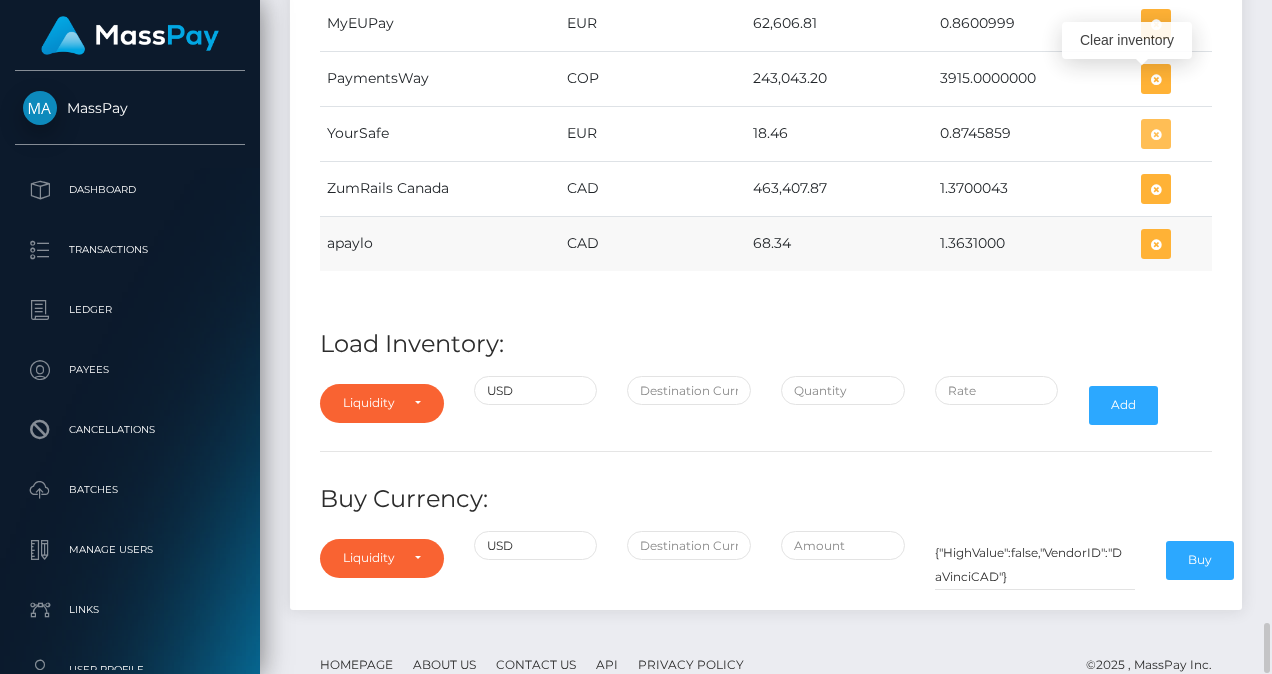 drag, startPoint x: 1158, startPoint y: 84, endPoint x: 1092, endPoint y: 163, distance: 102.941734 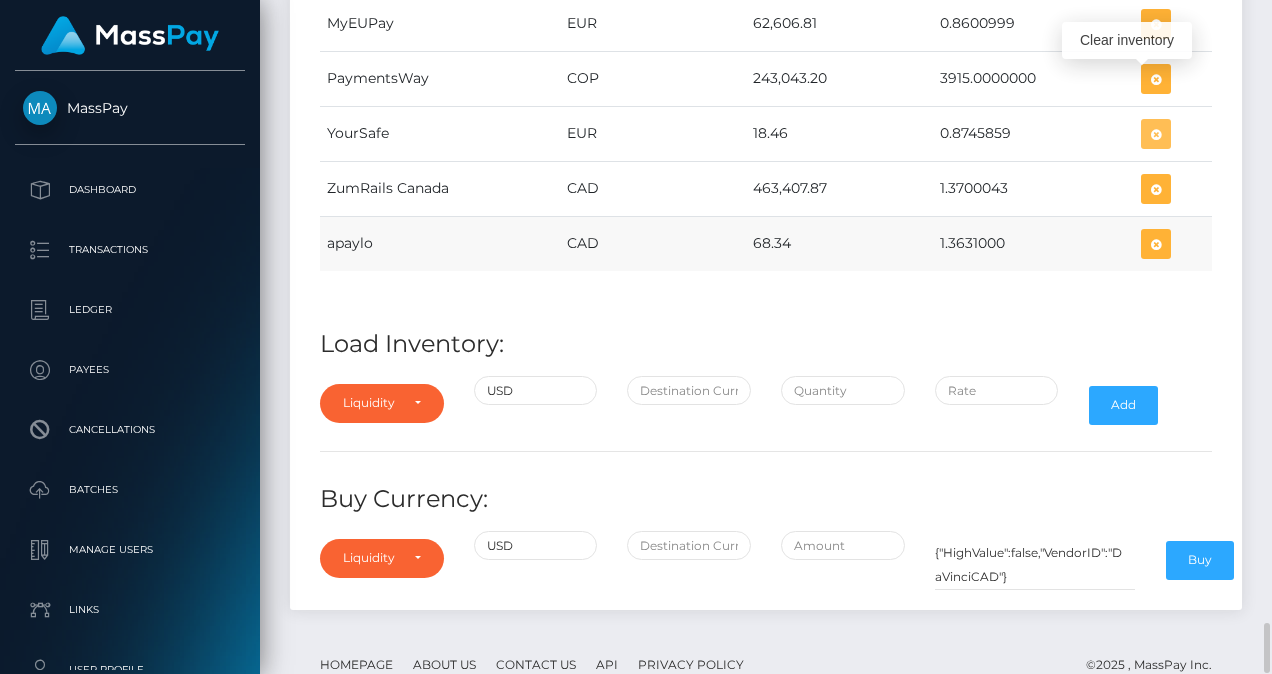 click at bounding box center (1156, 134) 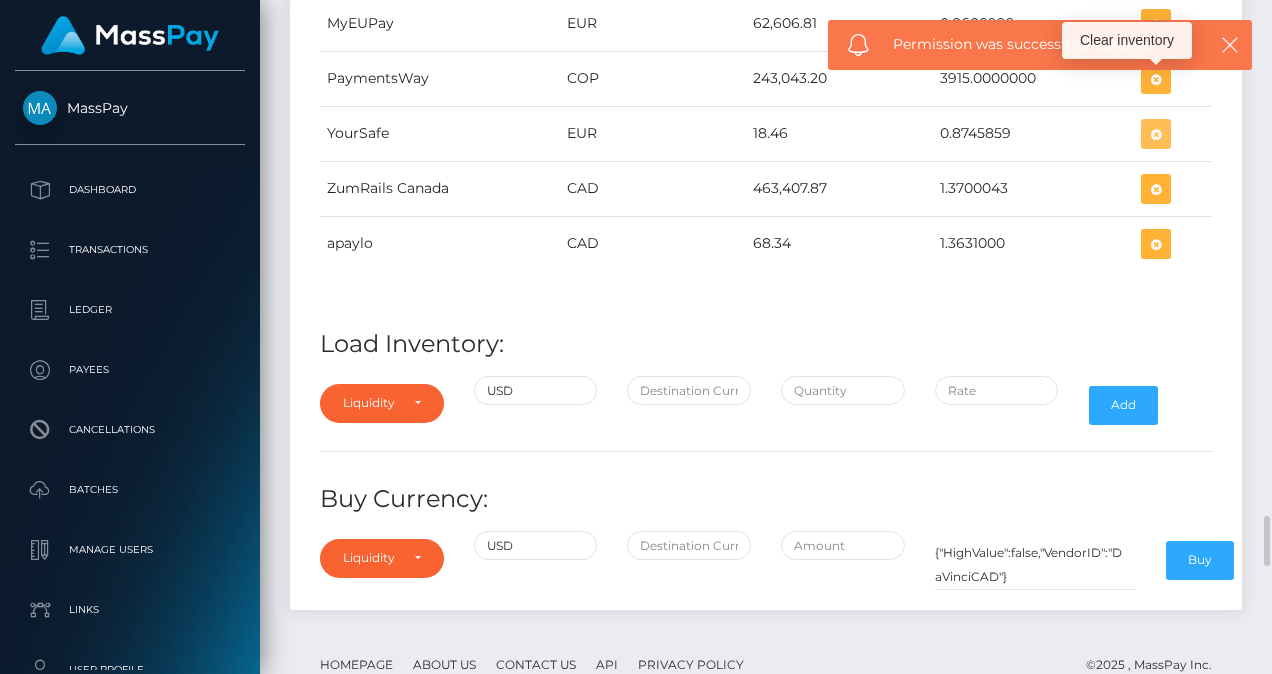 scroll, scrollTop: 8694, scrollLeft: 952, axis: both 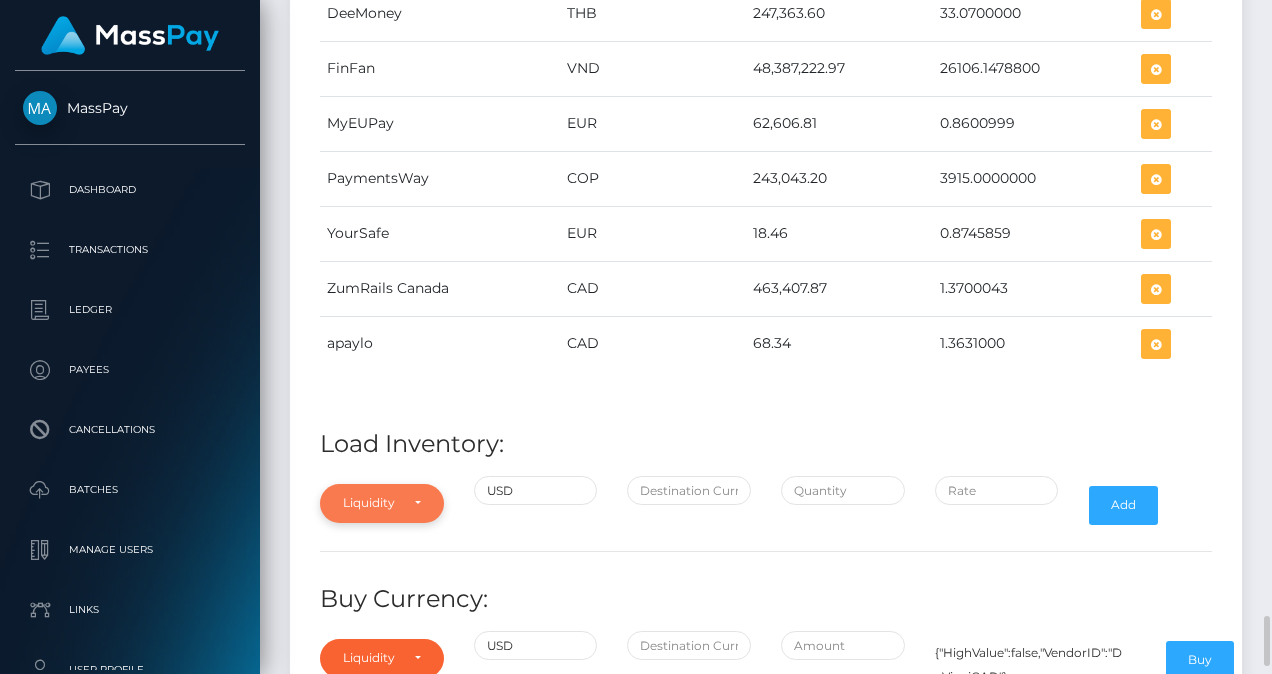 click on "Liquidity Provider" at bounding box center (382, 503) 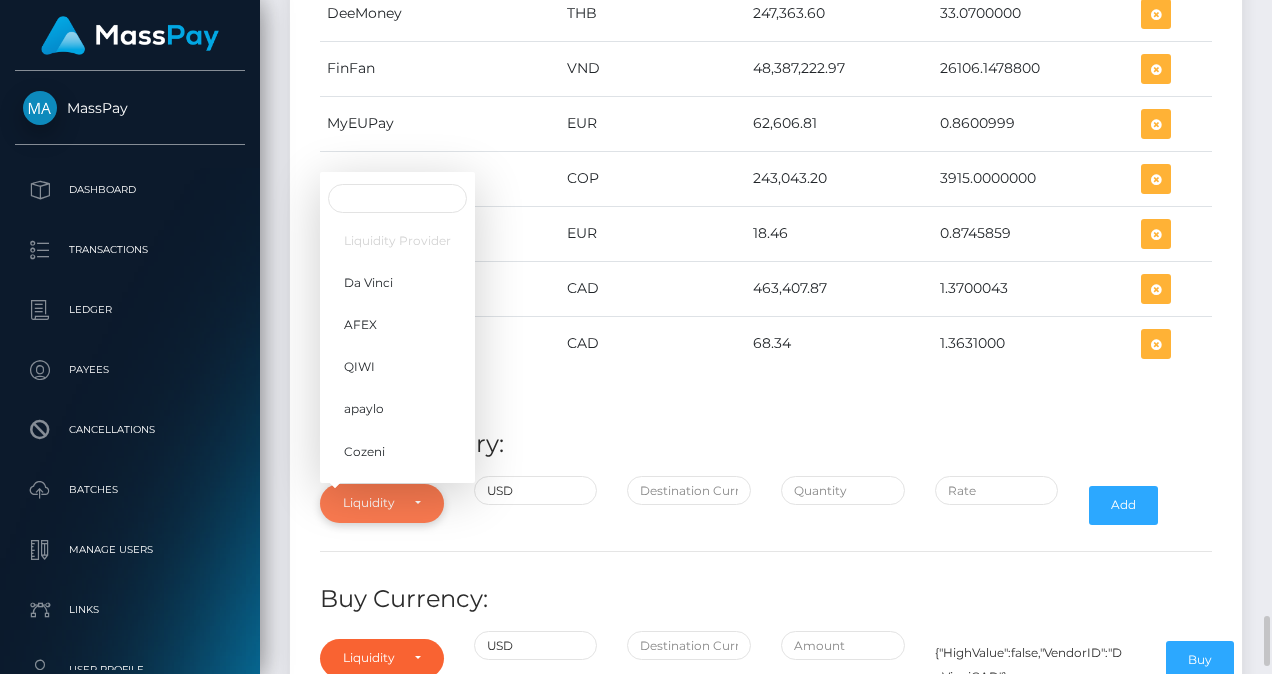type 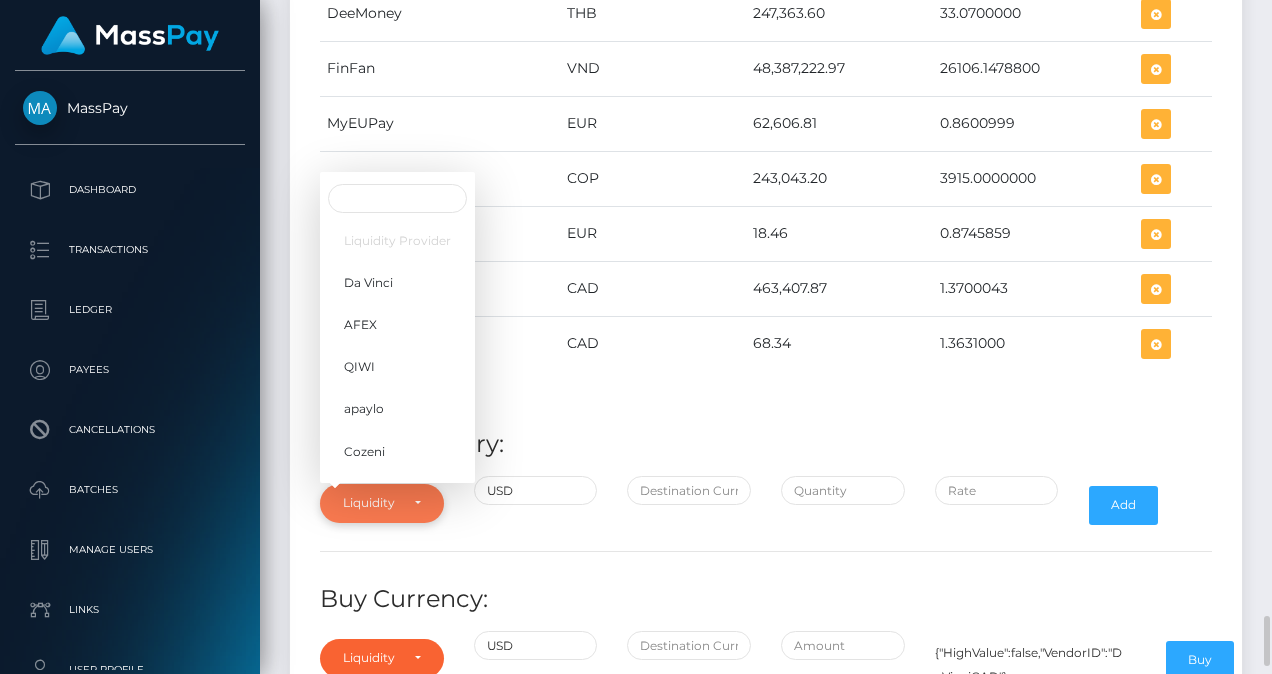 scroll, scrollTop: 316, scrollLeft: 0, axis: vertical 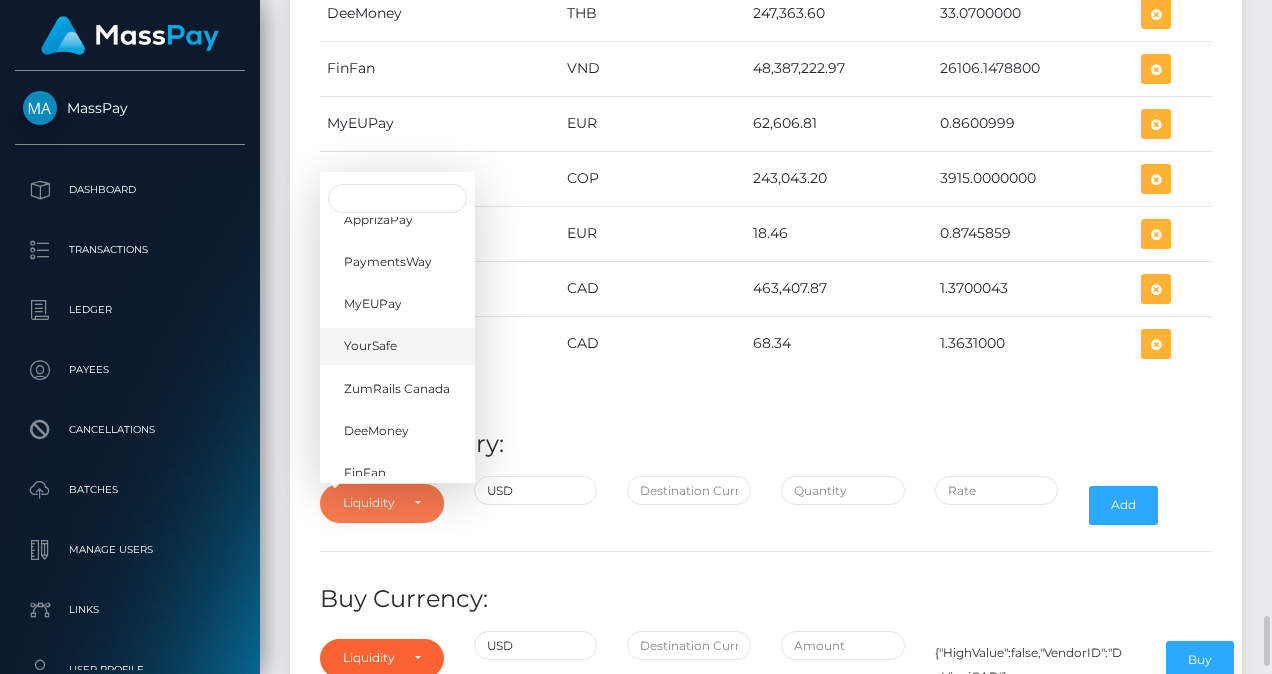 click on "YourSafe" at bounding box center [397, 346] 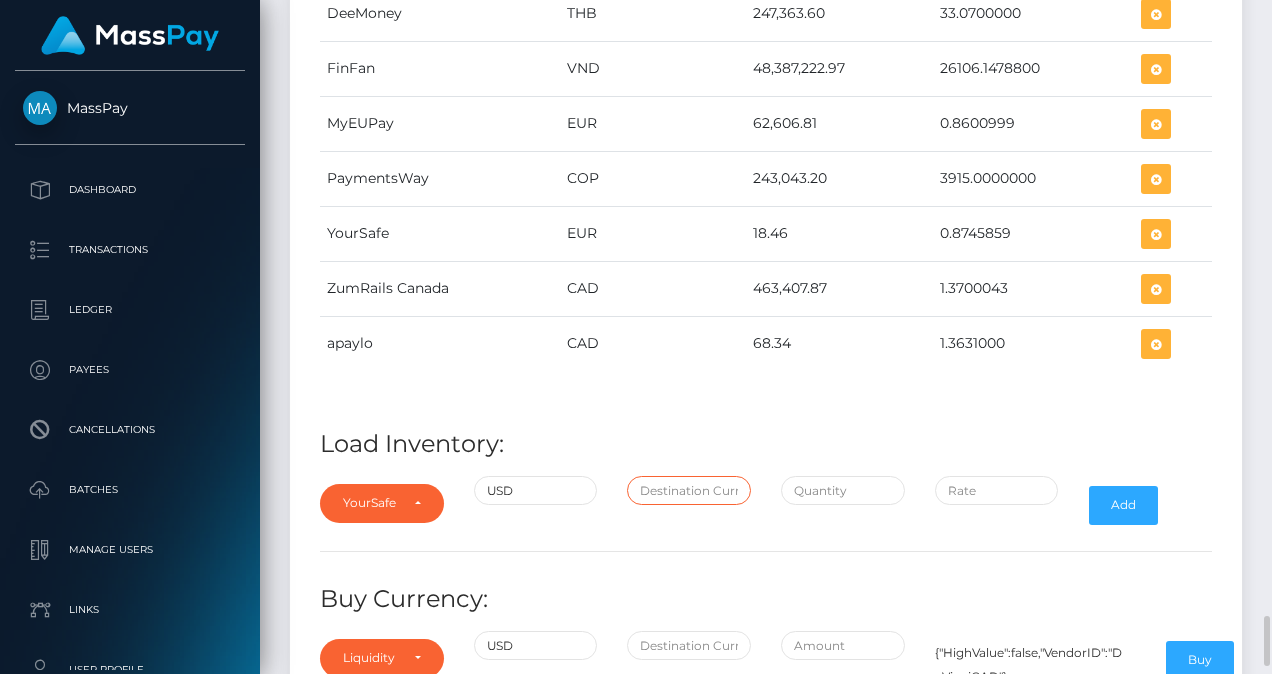 click at bounding box center (689, 490) 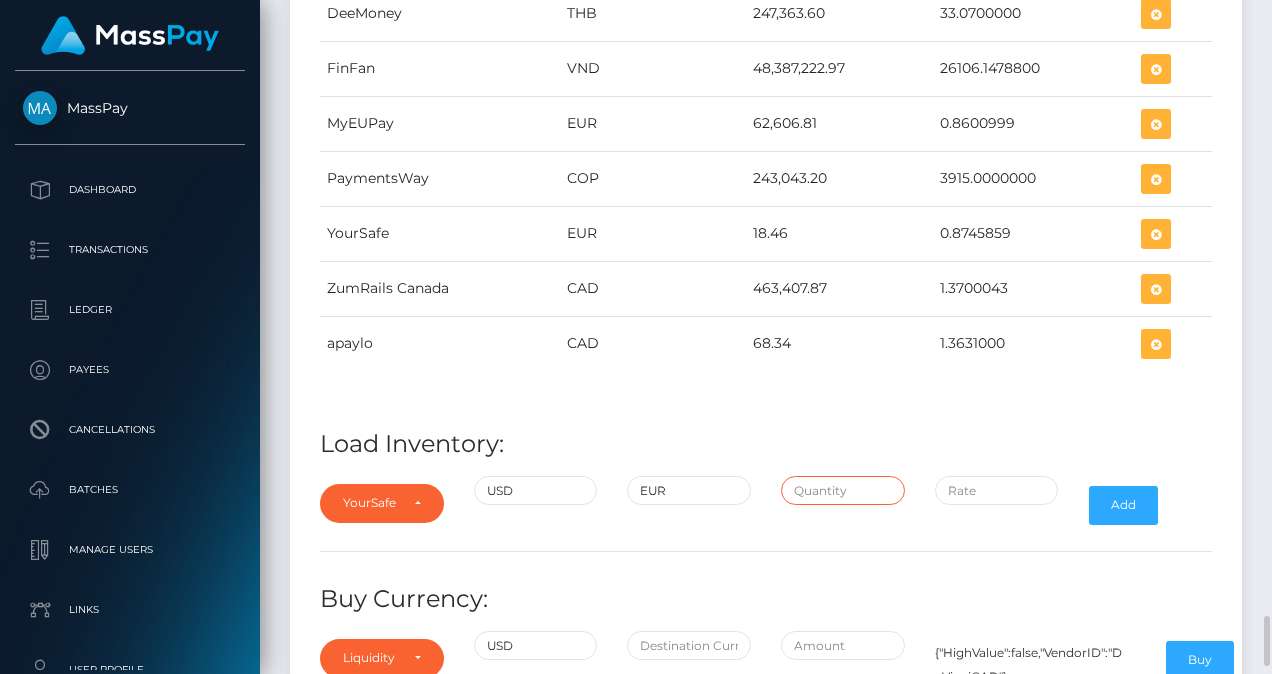 click at bounding box center (843, 490) 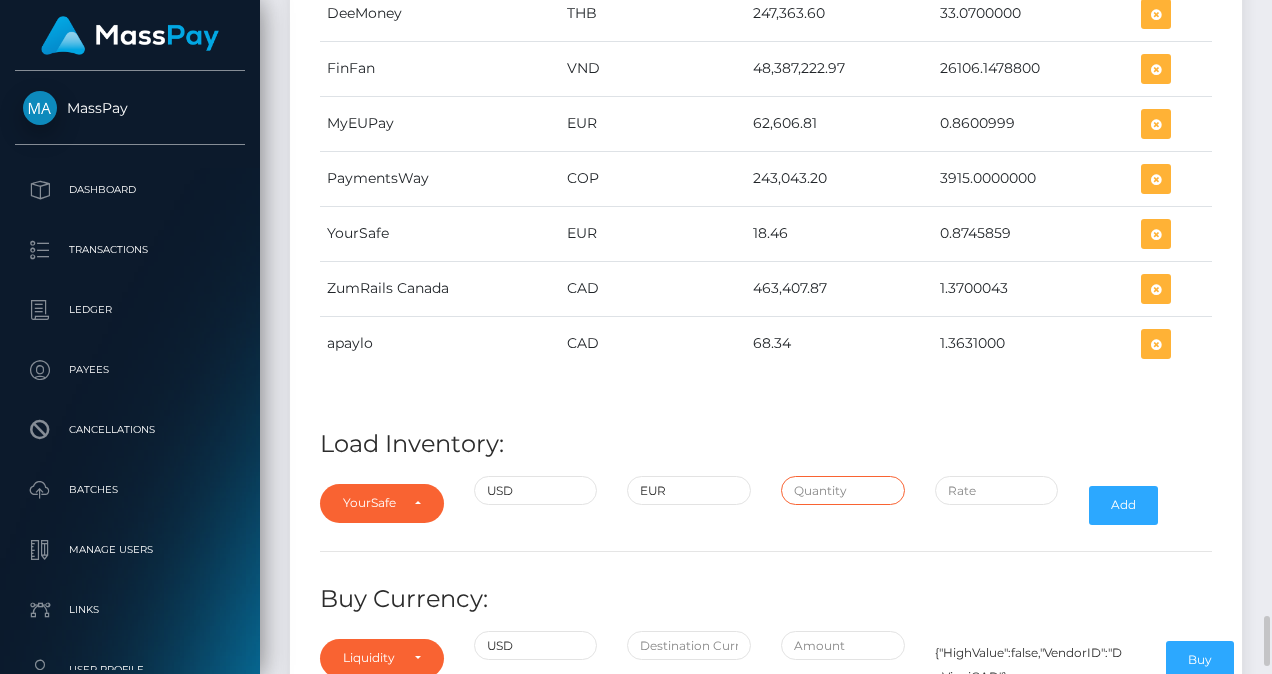click at bounding box center [843, 490] 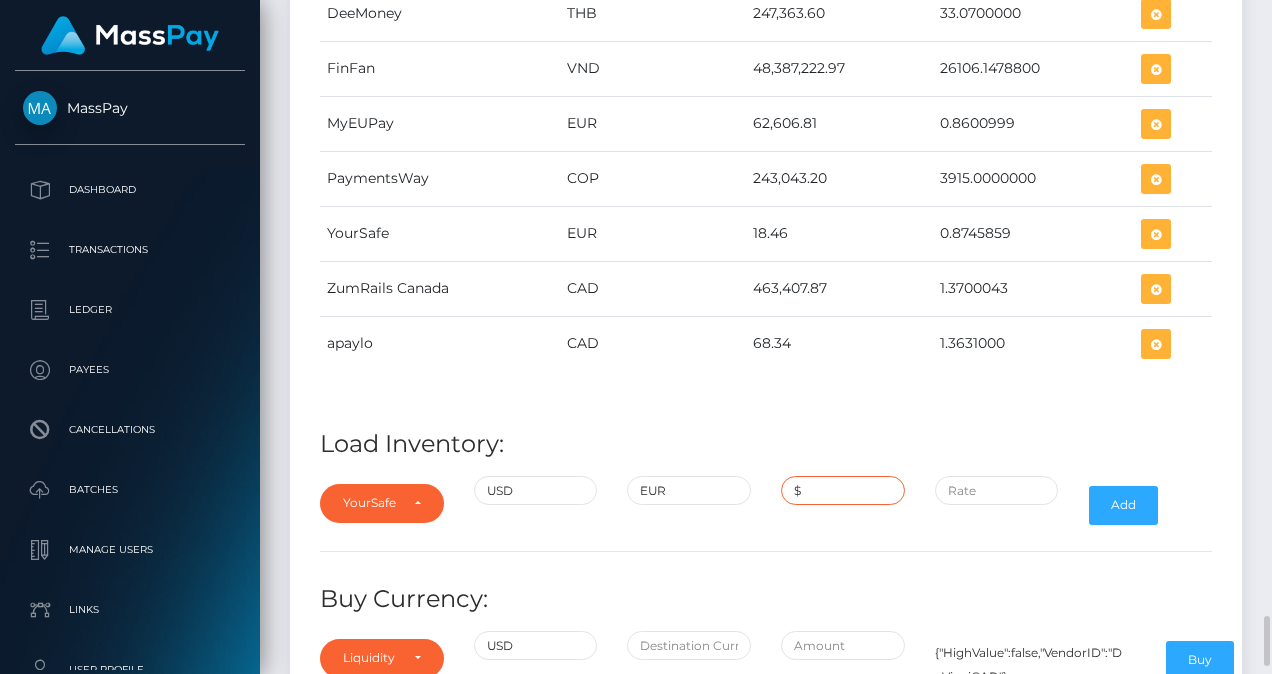 paste on "100,000.0000000" 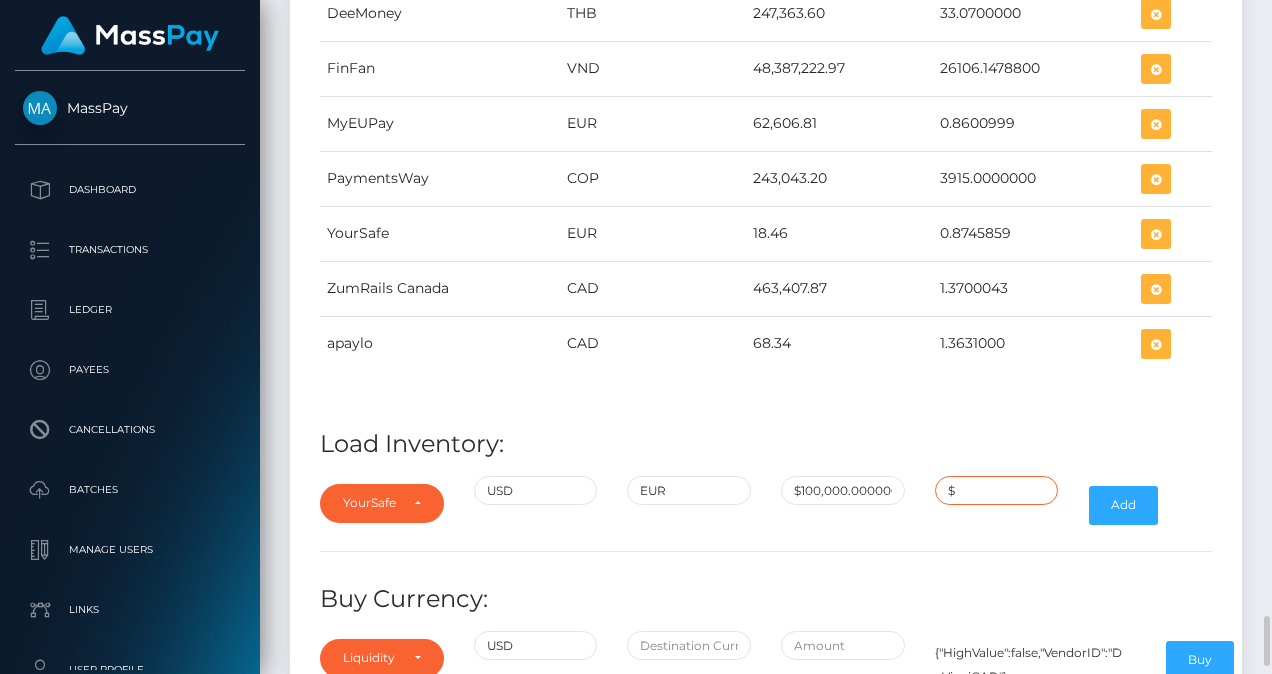 click on "$" at bounding box center (997, 490) 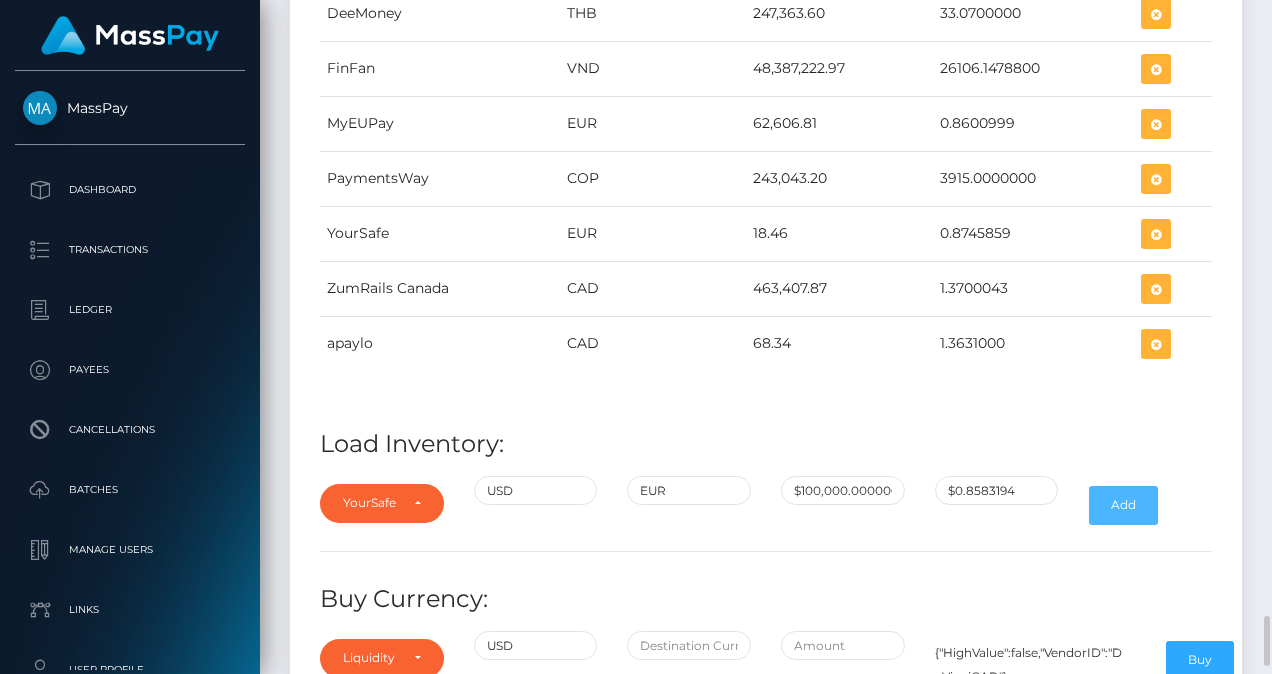 type 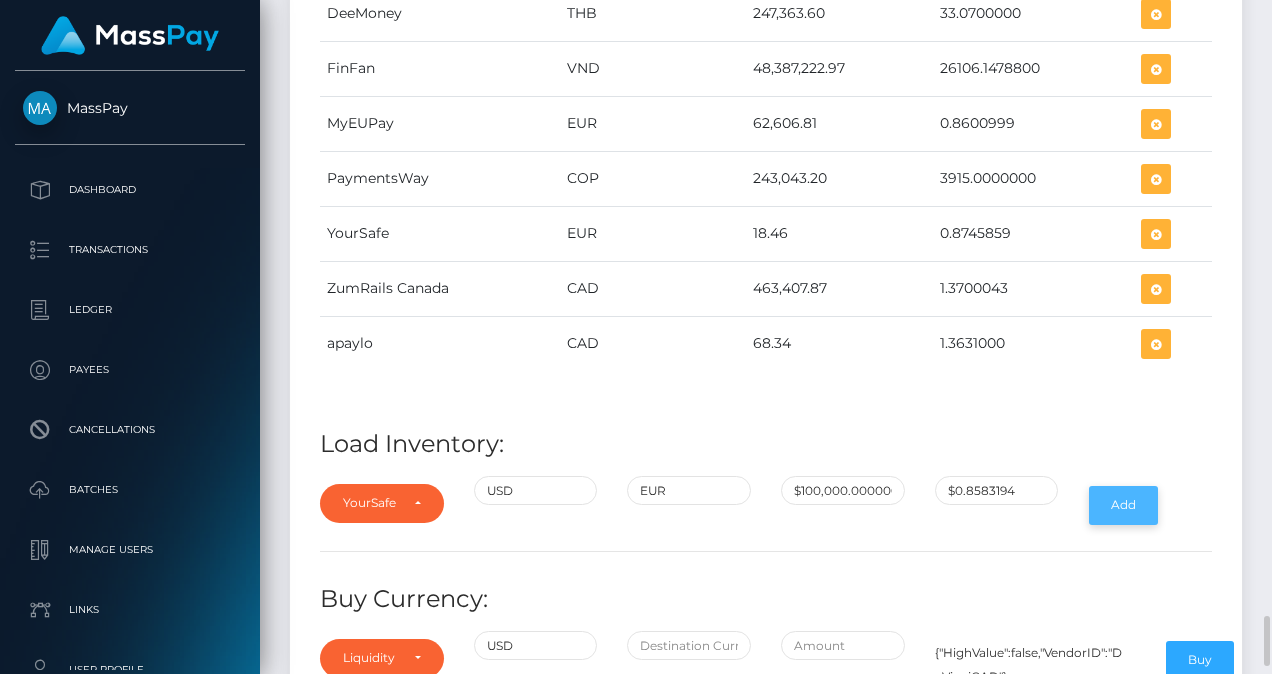 click on "Add" at bounding box center (1123, 505) 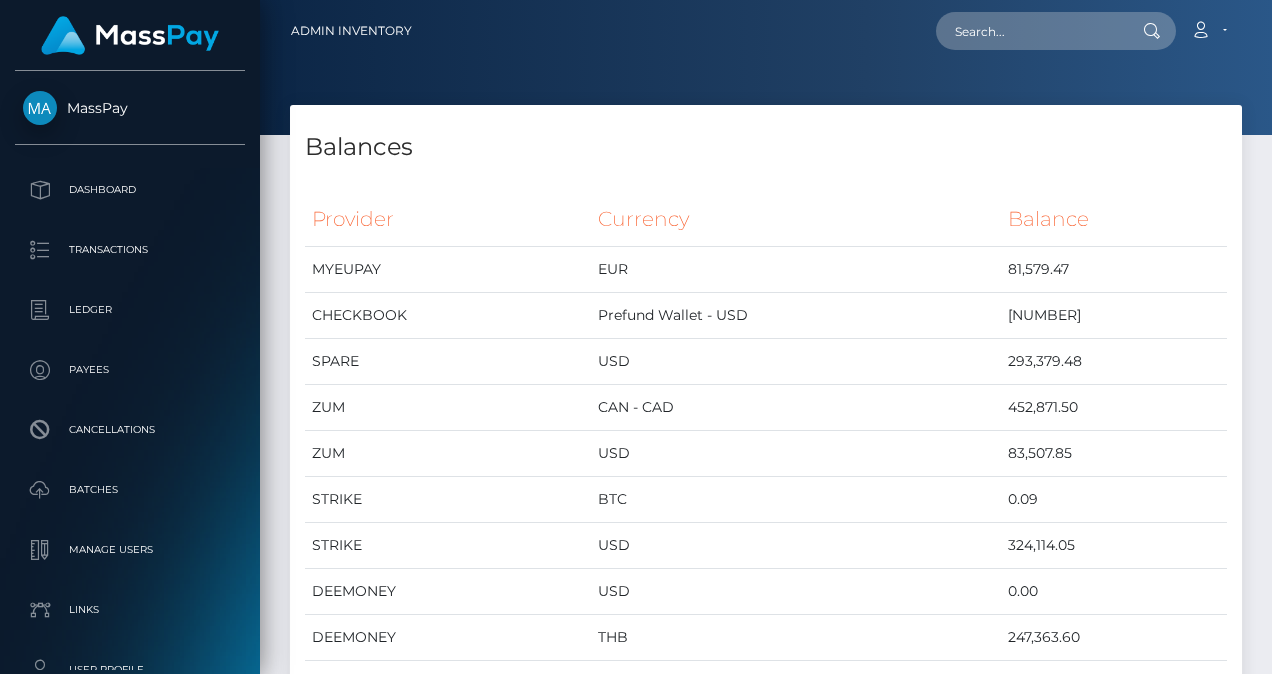 scroll, scrollTop: 0, scrollLeft: 0, axis: both 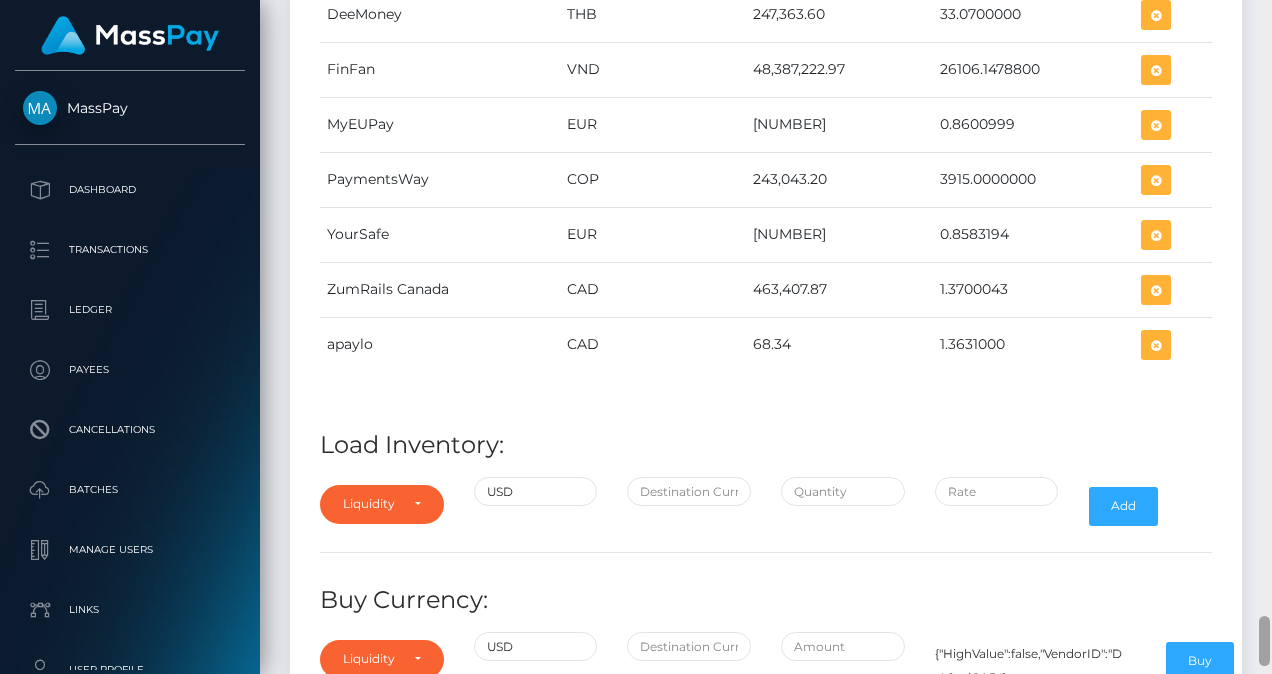 drag, startPoint x: 1263, startPoint y: 218, endPoint x: 1276, endPoint y: 645, distance: 427.19785 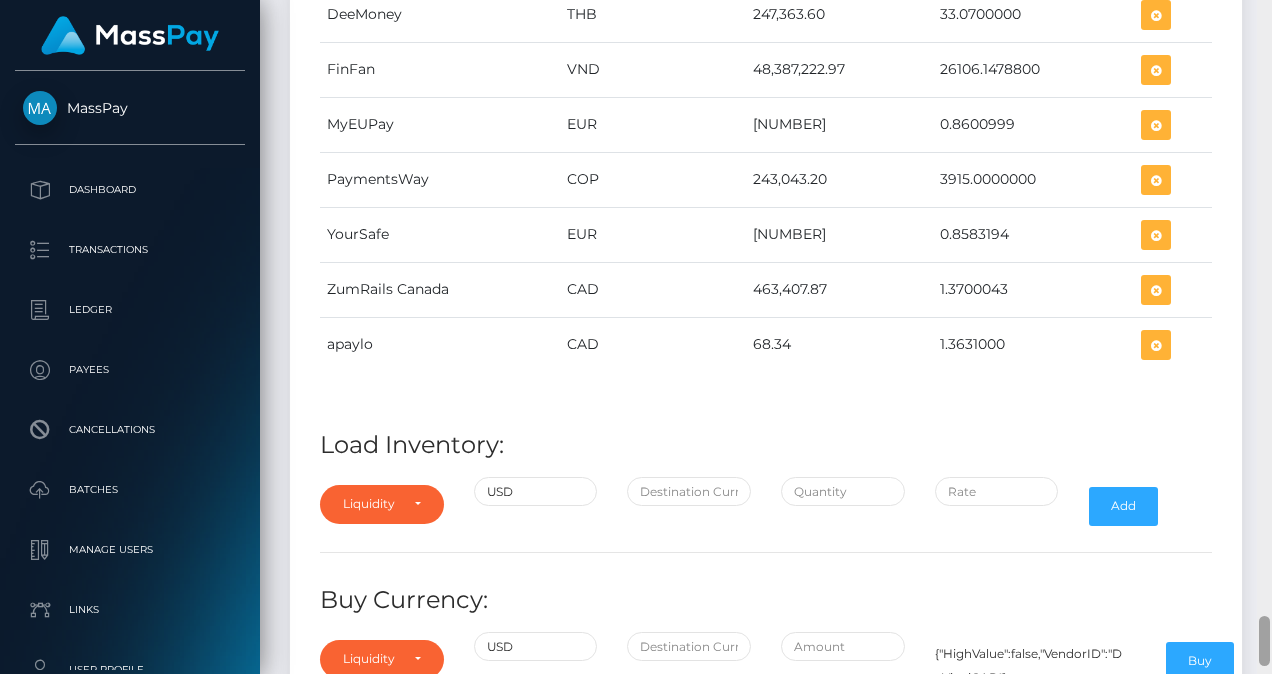 click on "MassPay
Dashboard
Transactions
Ledger
Payees
Cancellations Links" at bounding box center [636, 337] 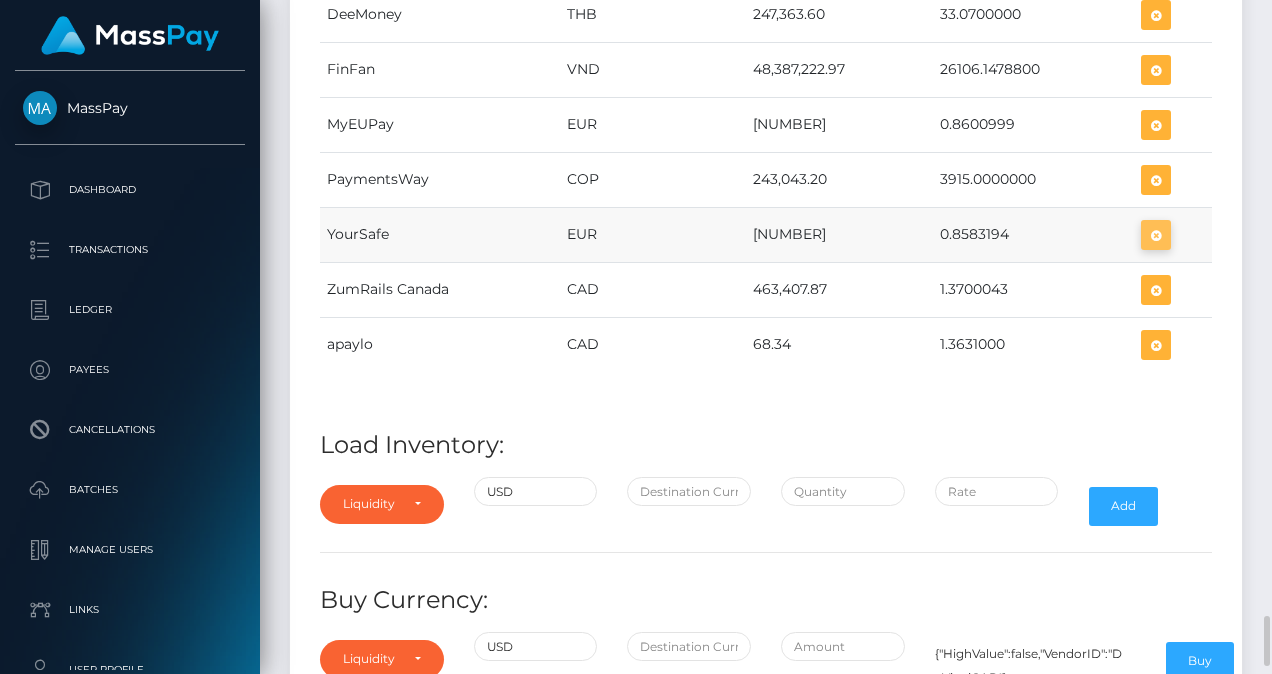 scroll, scrollTop: 8694, scrollLeft: 952, axis: both 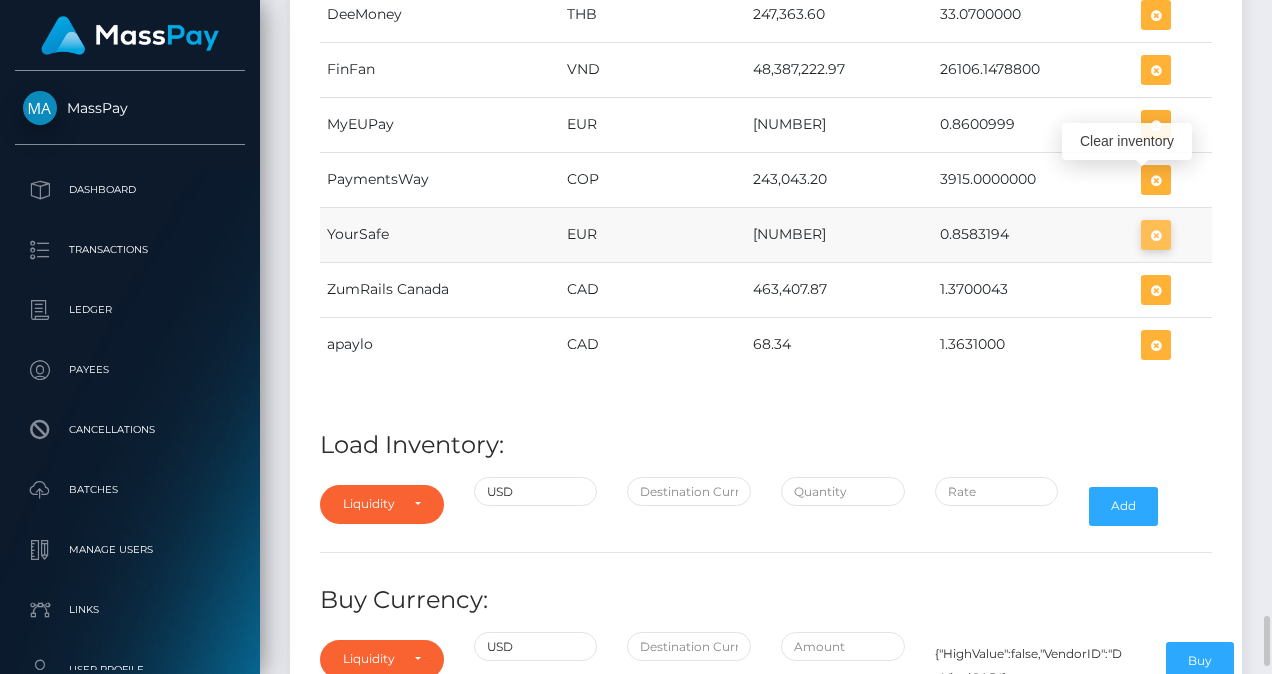 drag, startPoint x: 1158, startPoint y: 176, endPoint x: 816, endPoint y: 316, distance: 369.54565 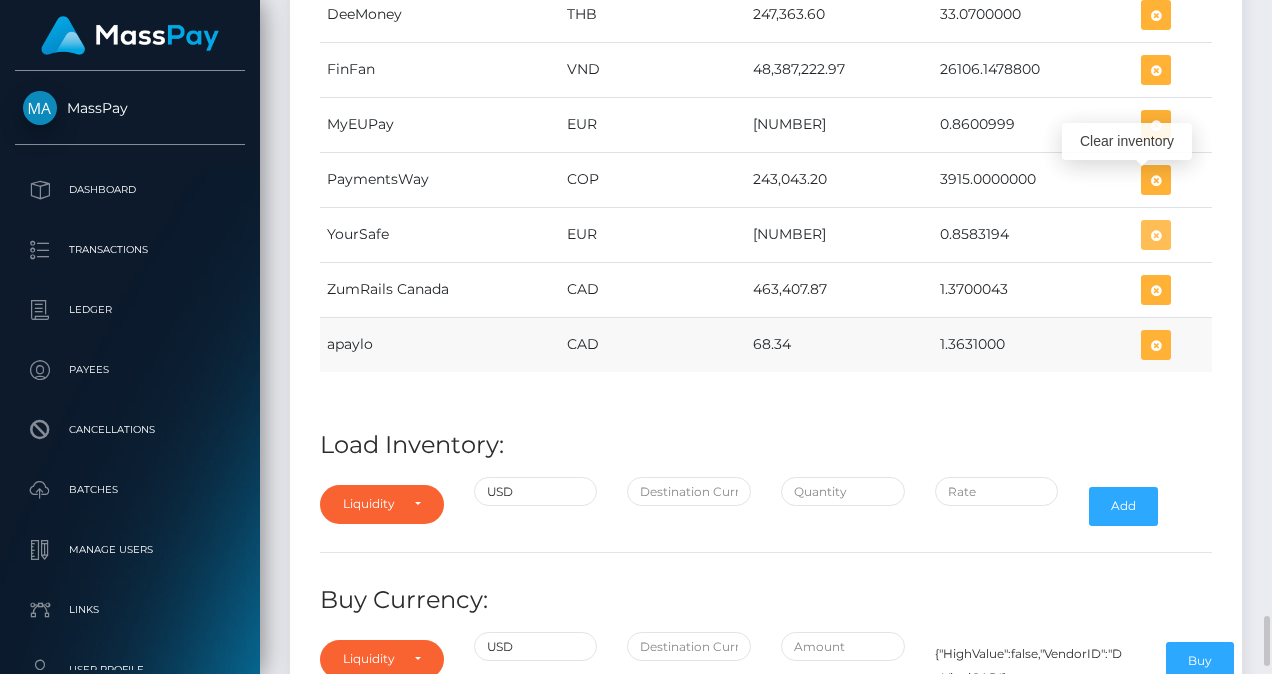 click at bounding box center (1156, 235) 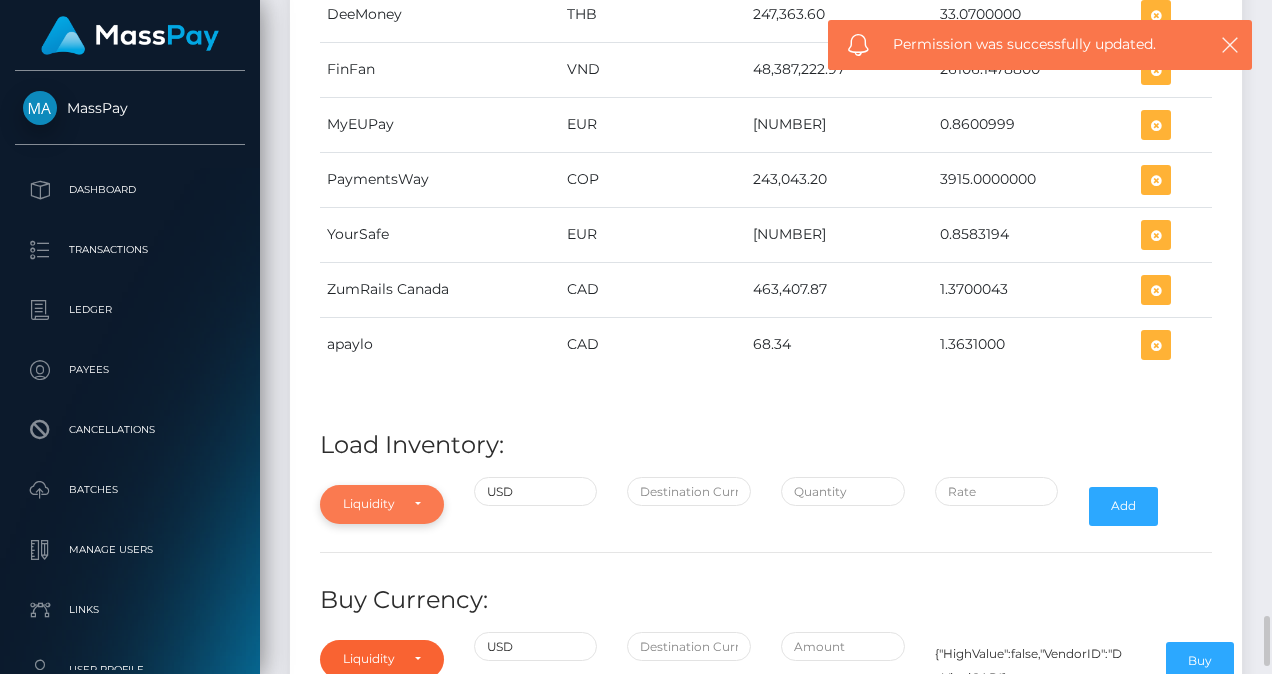 click on "Liquidity Provider" at bounding box center (370, 504) 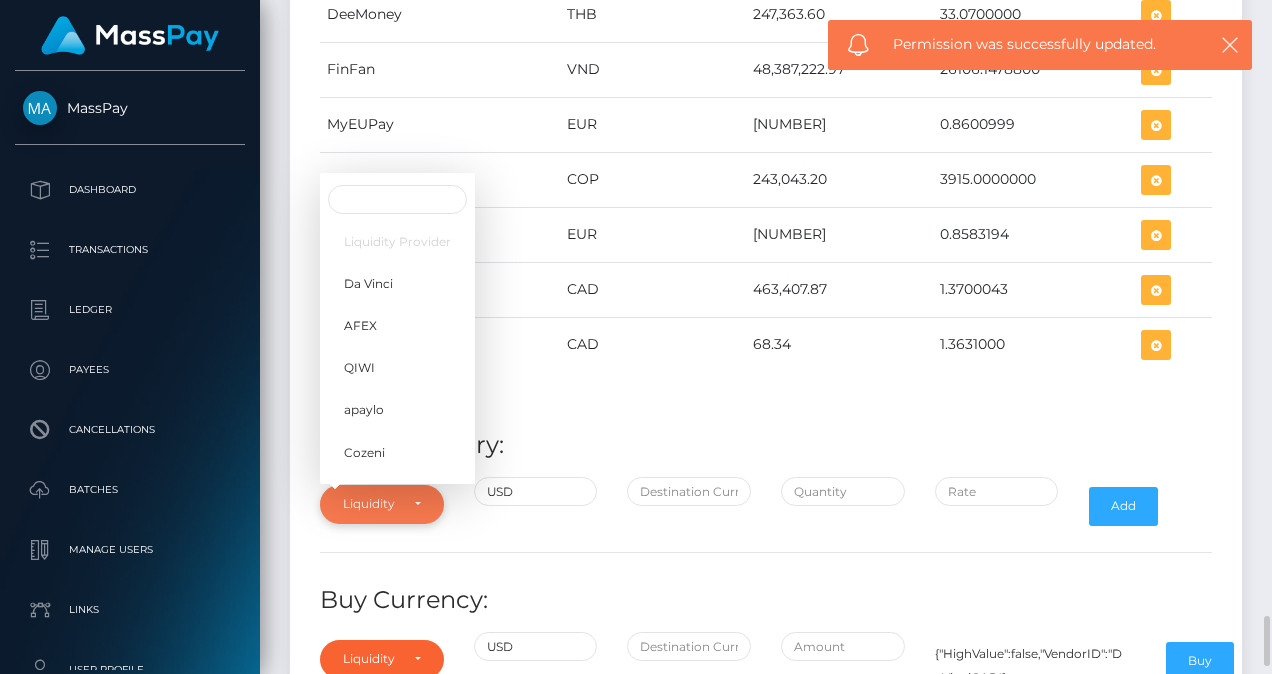 type 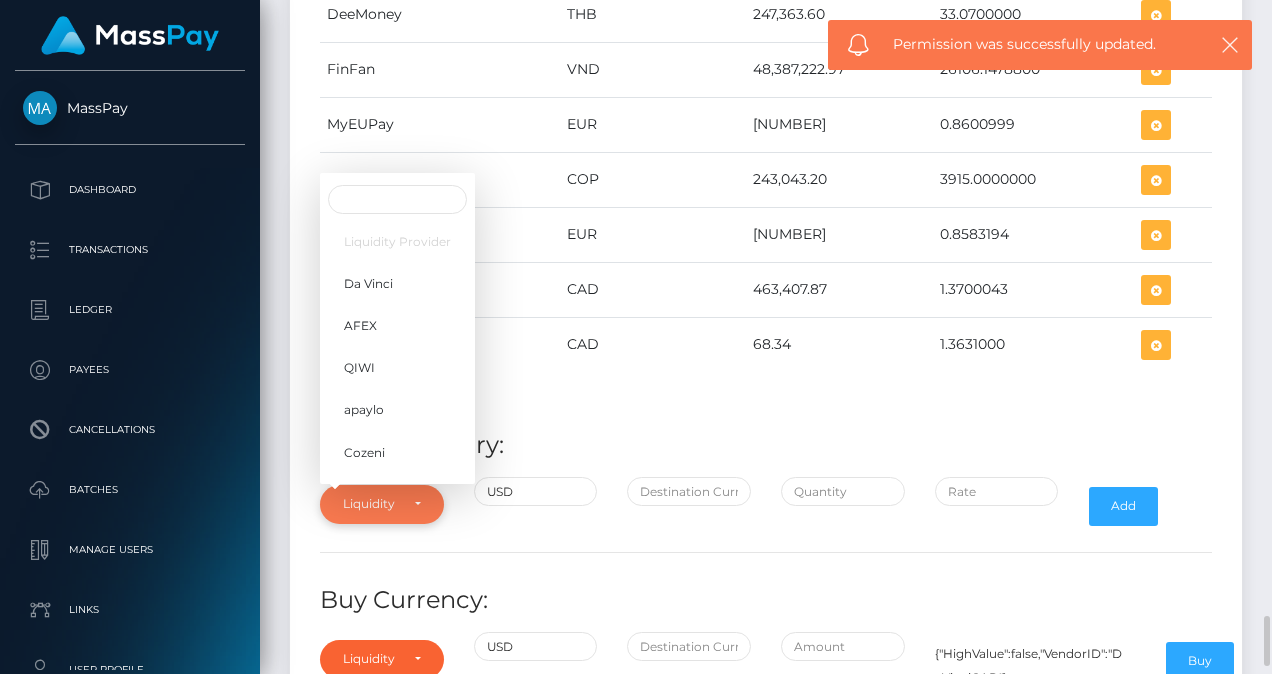 scroll, scrollTop: 316, scrollLeft: 0, axis: vertical 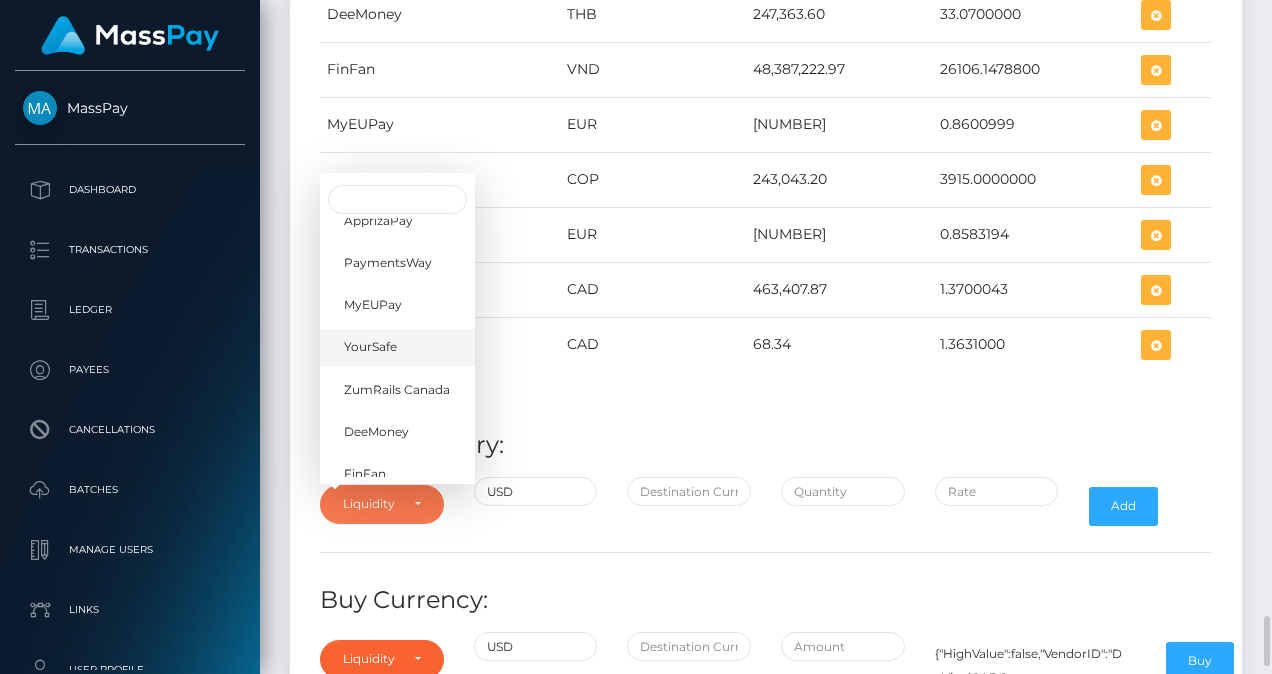 click on "YourSafe" at bounding box center [370, 348] 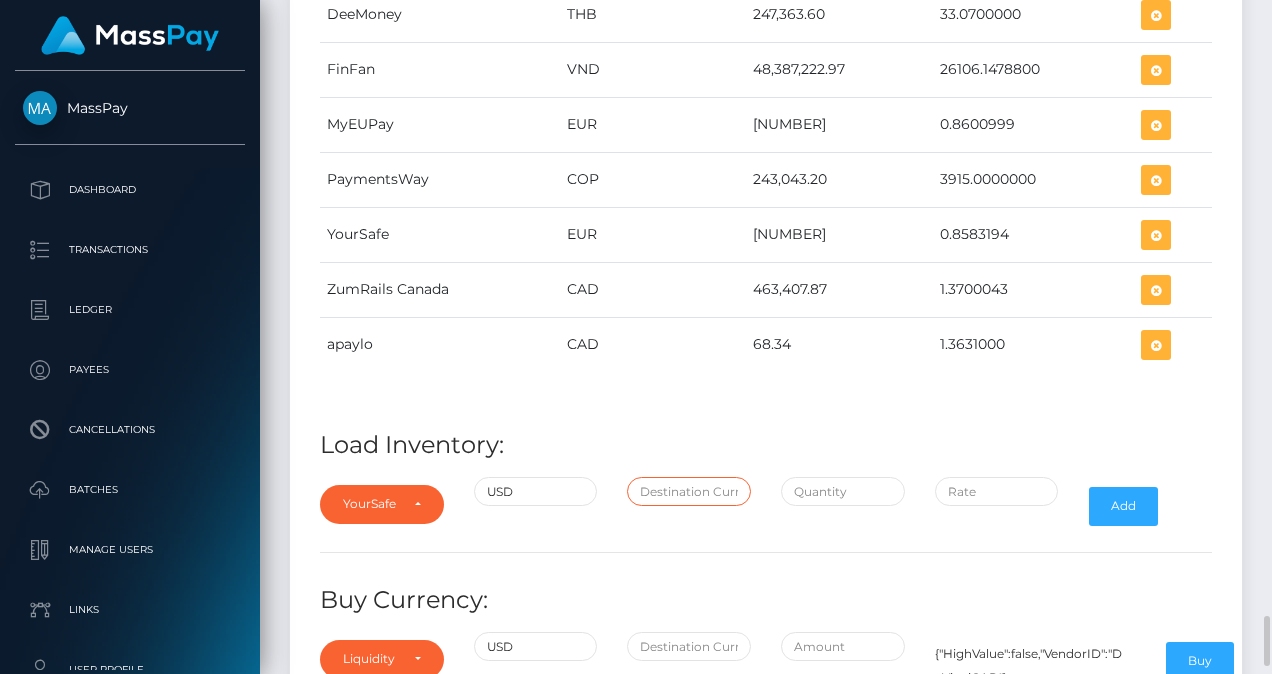 click at bounding box center [689, 491] 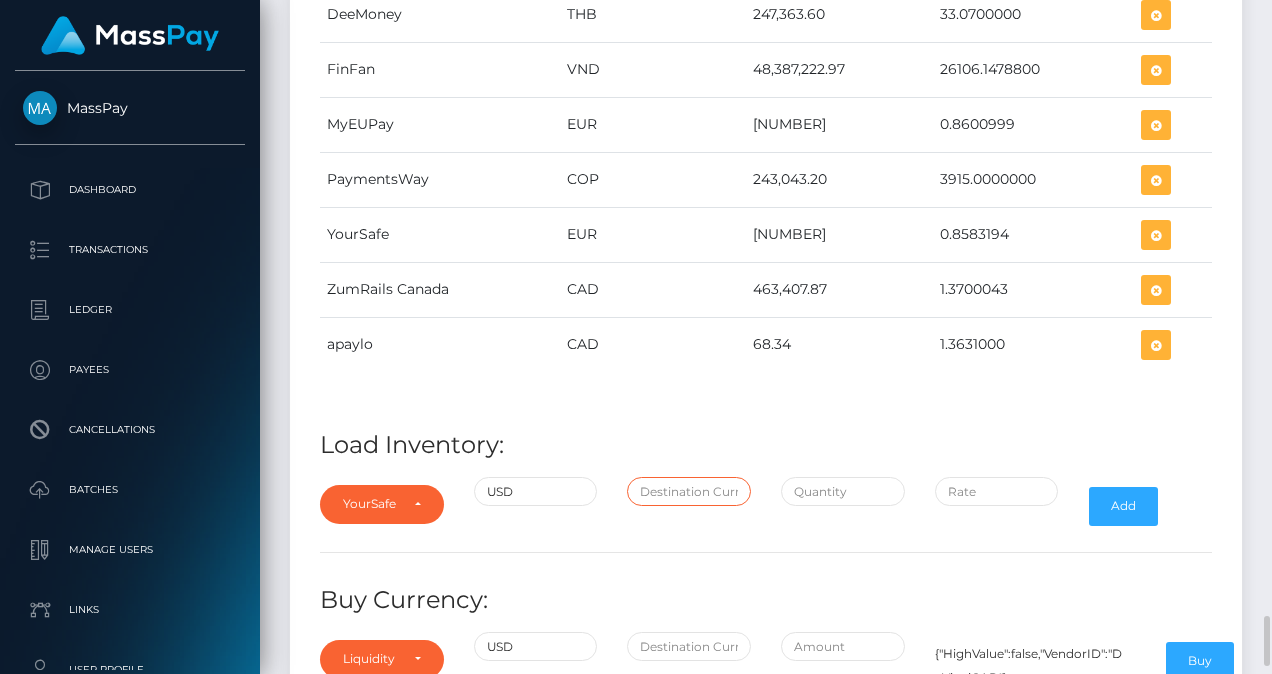 type on "EUR" 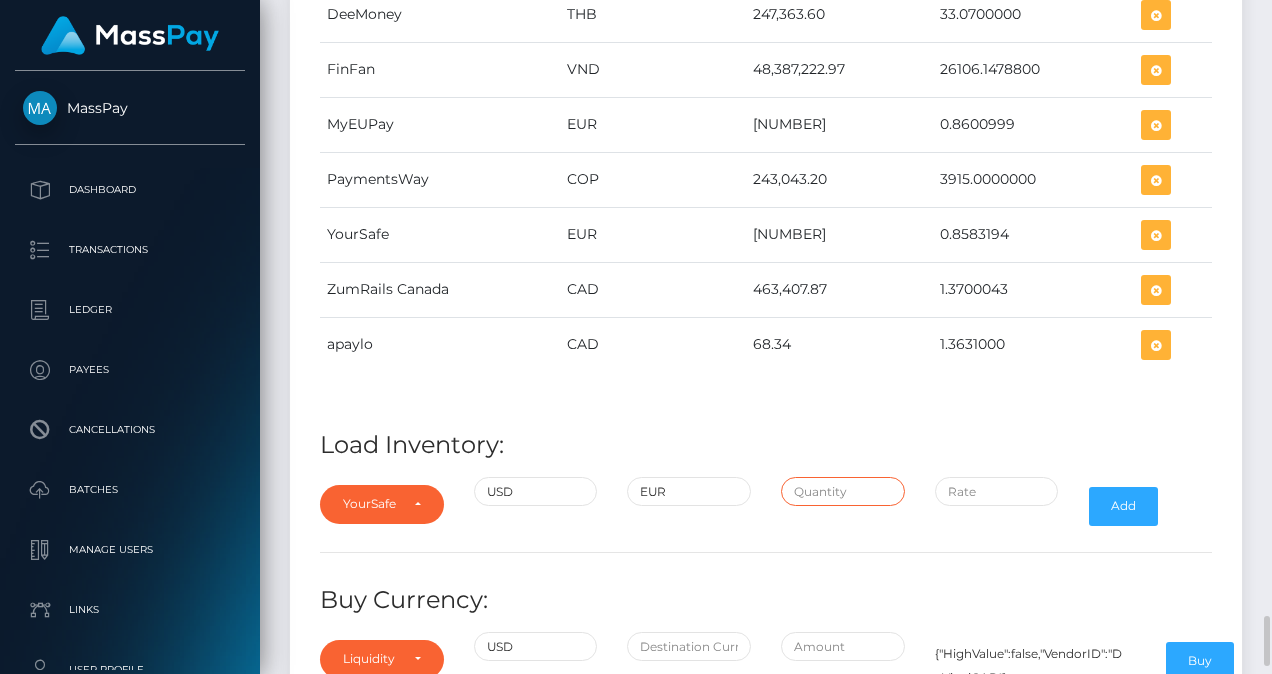 click at bounding box center [843, 491] 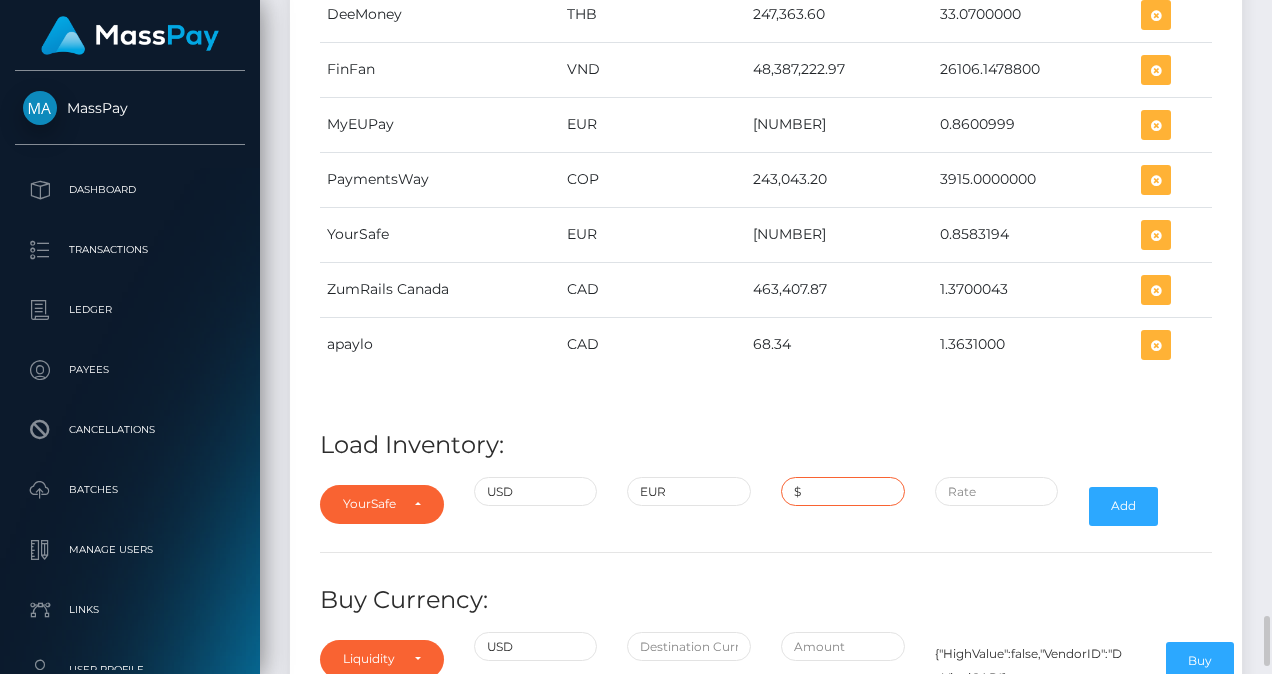 paste on "99,916.6400000" 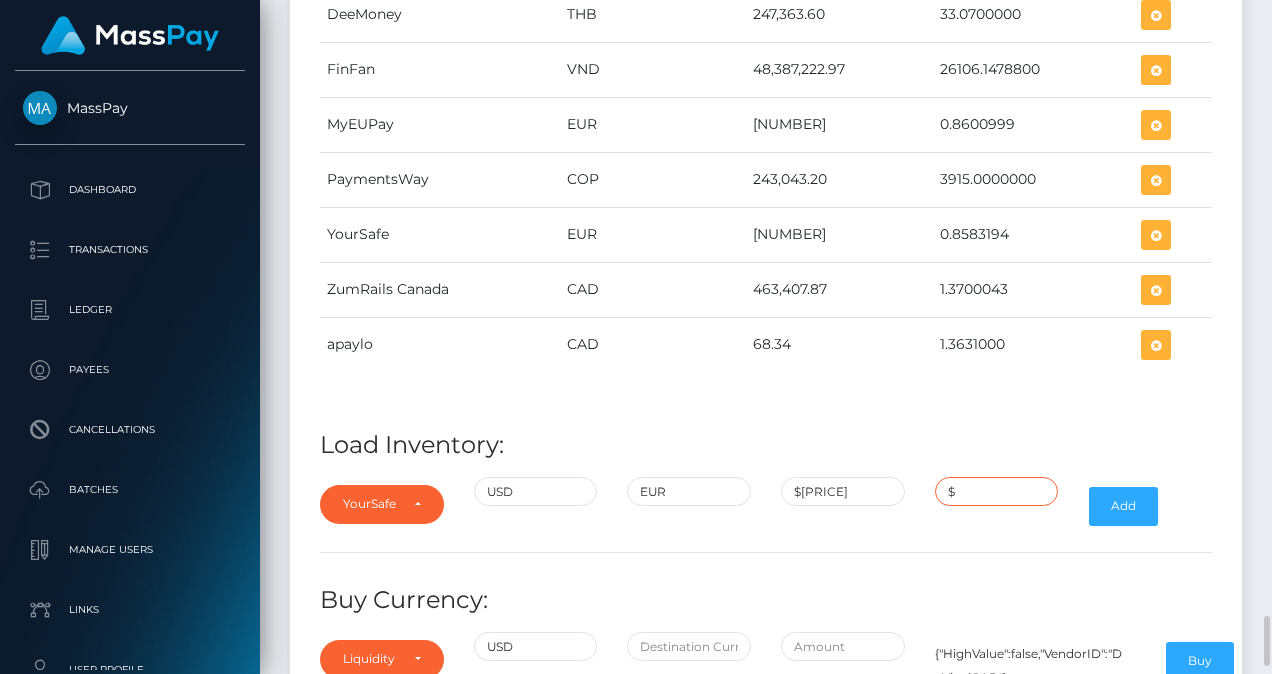 click on "$" at bounding box center (997, 491) 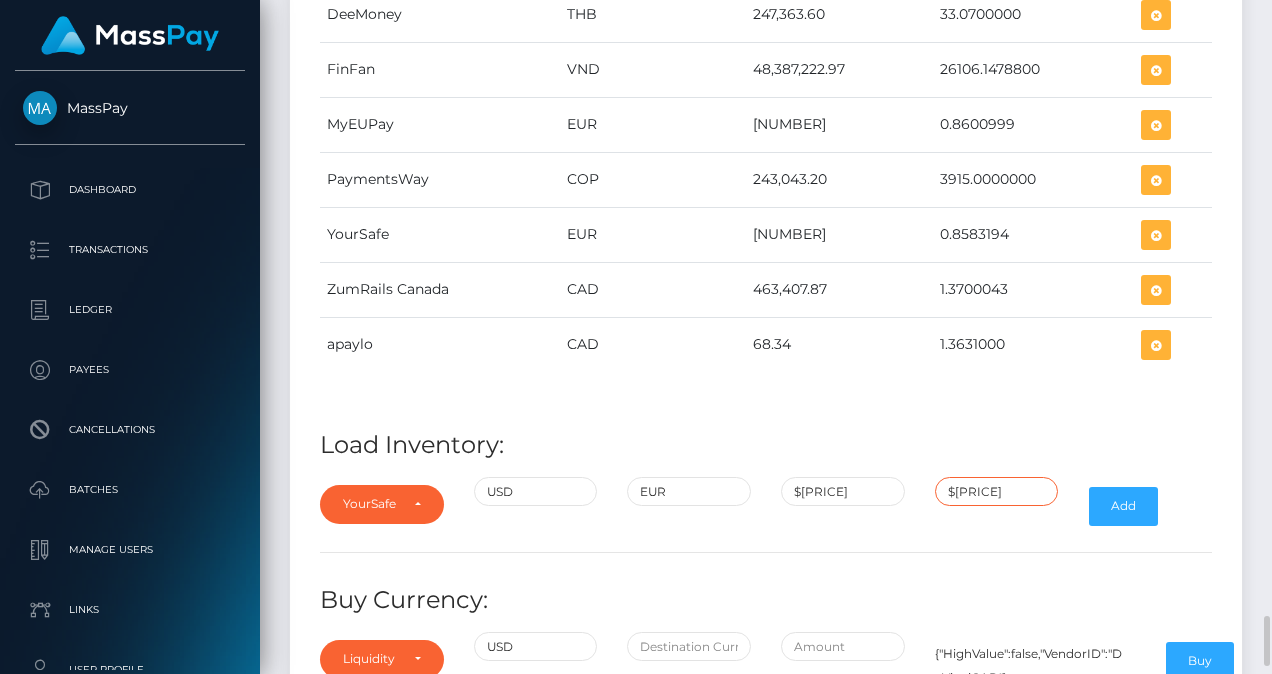 click on "$1.1650700" at bounding box center [997, 491] 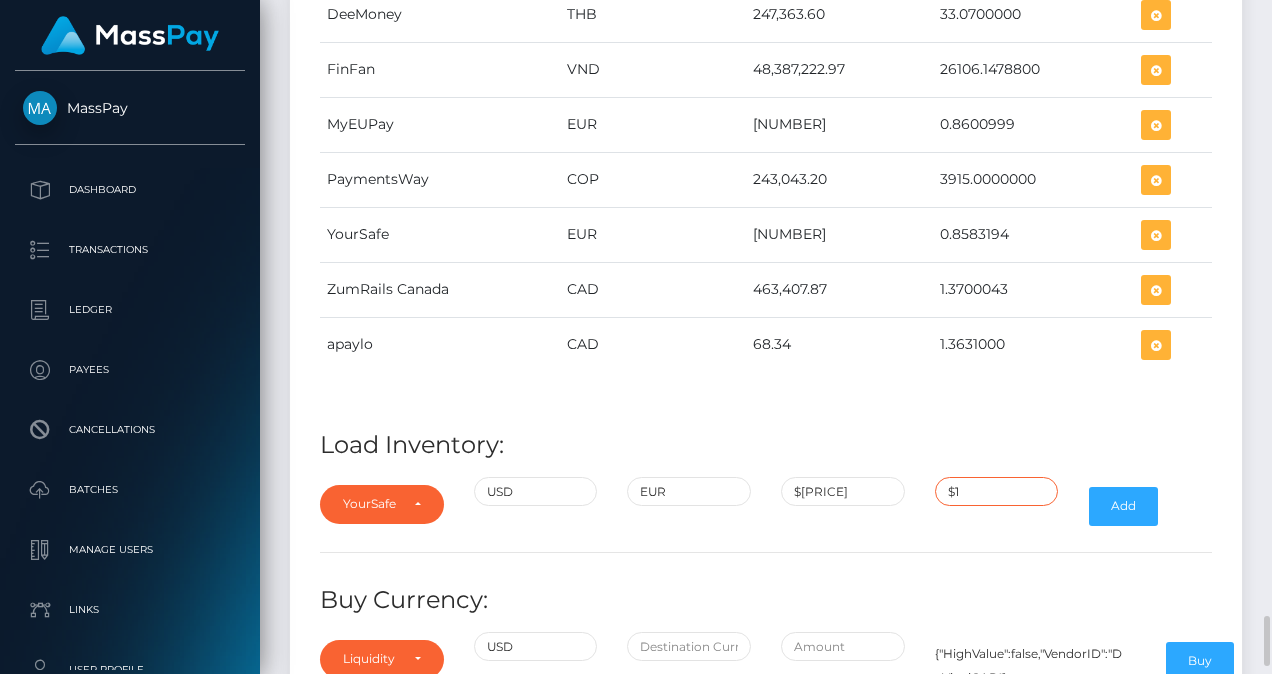 type on "$" 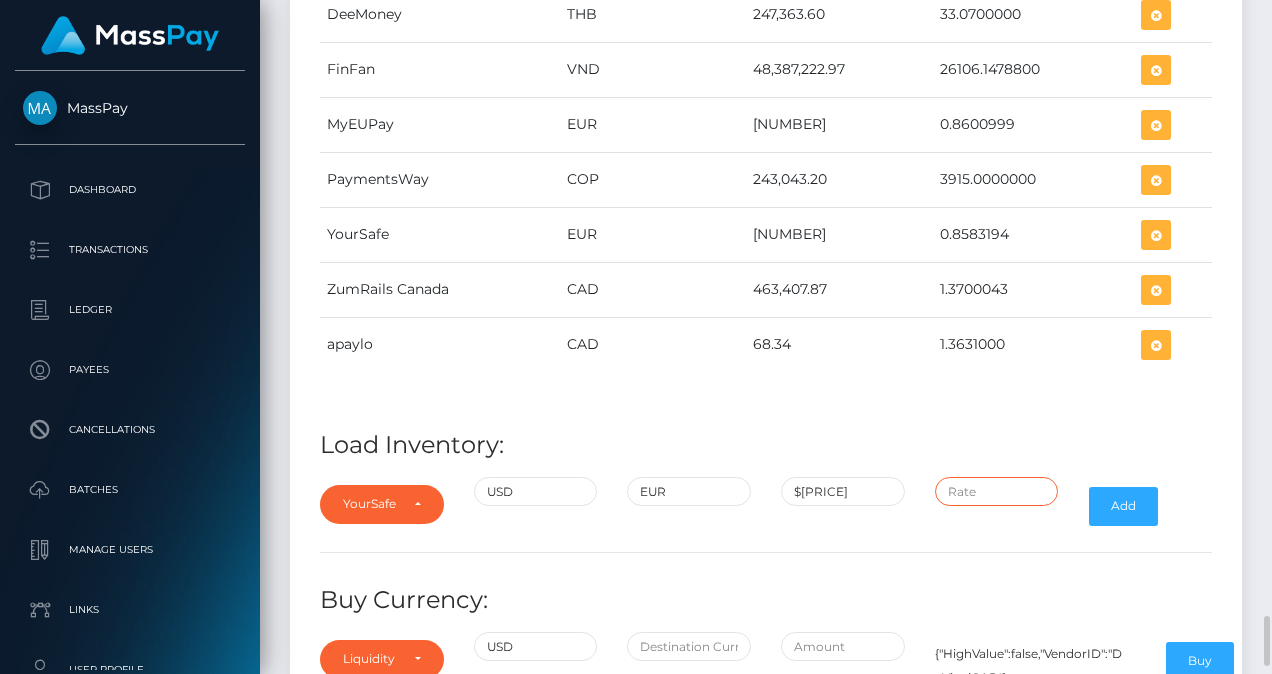 click at bounding box center [997, 491] 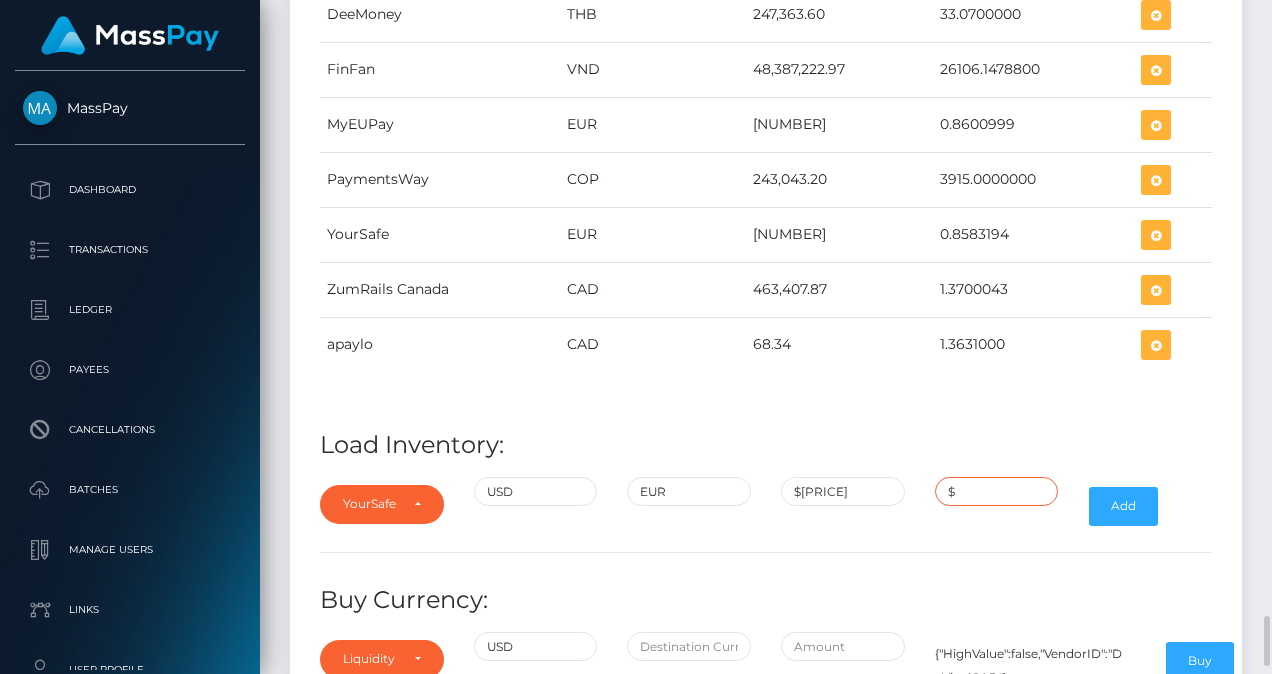 paste on "0.8583194" 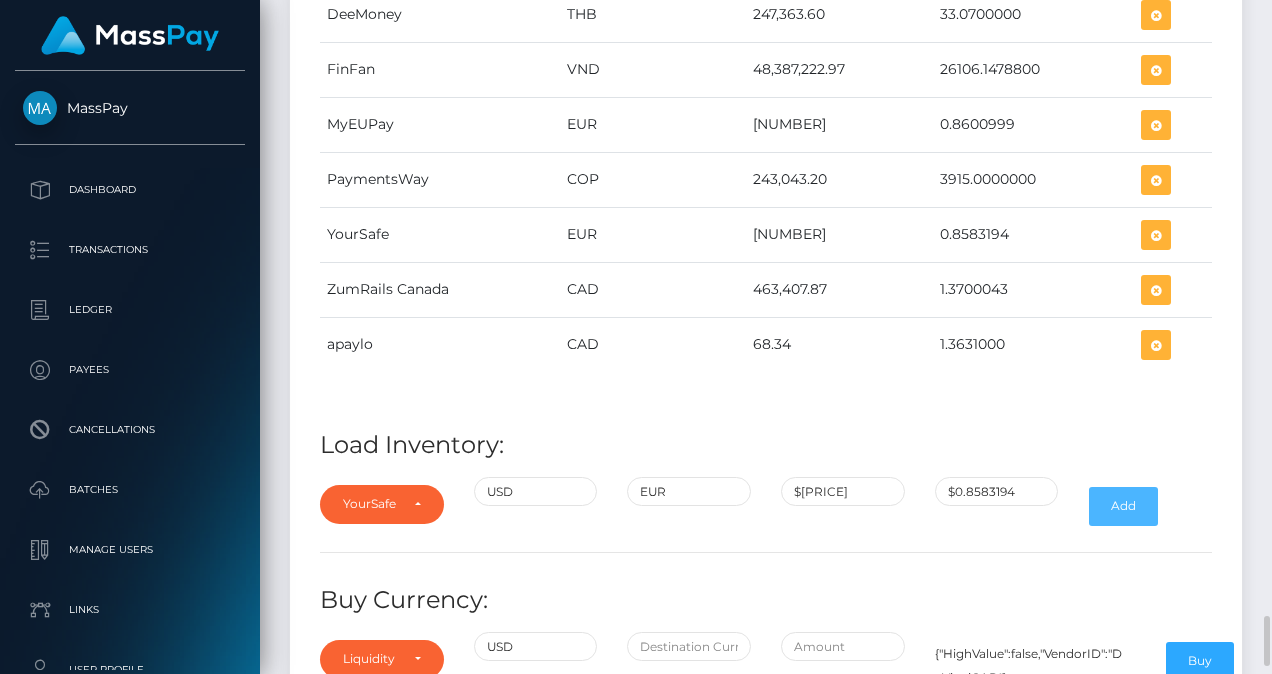 drag, startPoint x: 1111, startPoint y: 460, endPoint x: 1200, endPoint y: 490, distance: 93.92018 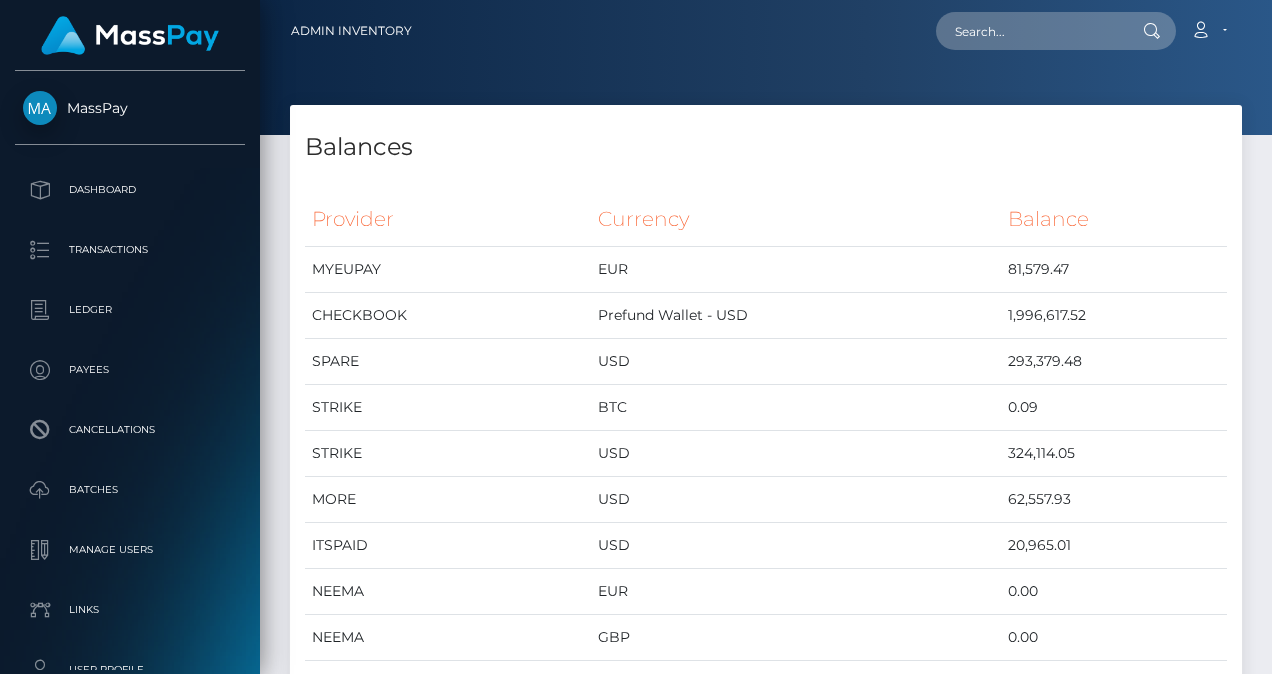 scroll, scrollTop: 0, scrollLeft: 0, axis: both 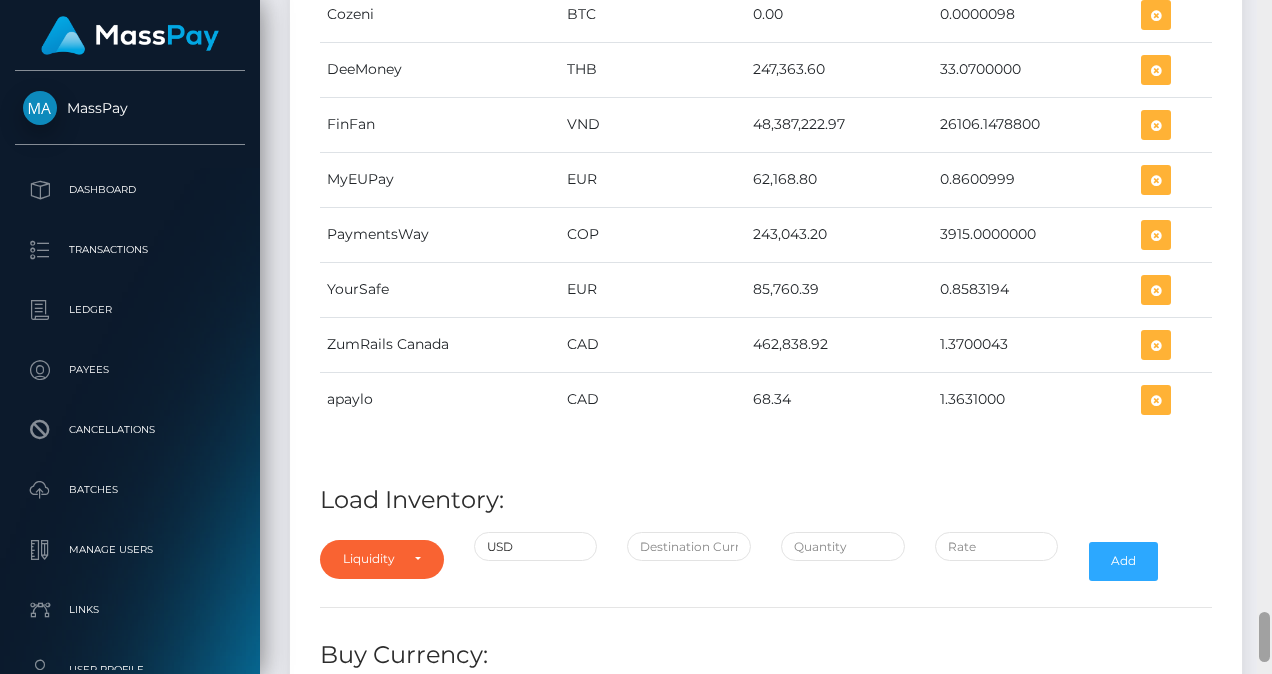 drag, startPoint x: 1264, startPoint y: 154, endPoint x: 1286, endPoint y: 645, distance: 491.4926 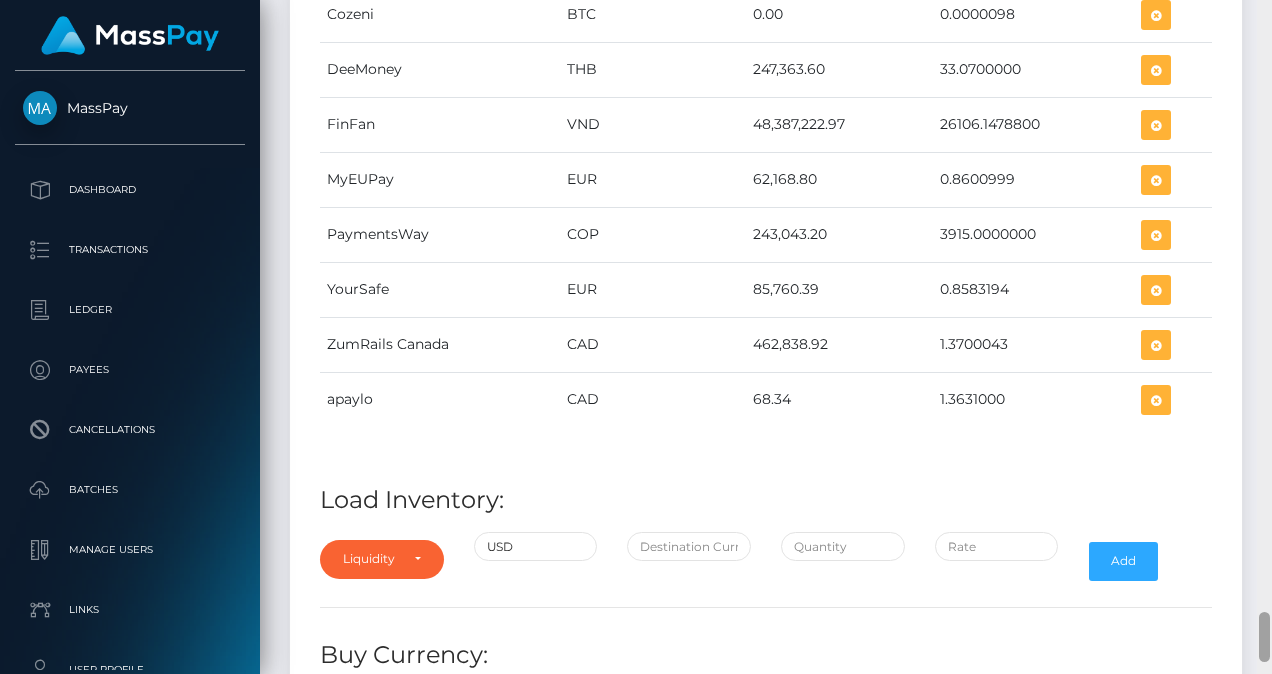 click on "MassPay
Dashboard
Transactions
Ledger
Payees
Cancellations Links" at bounding box center (636, 337) 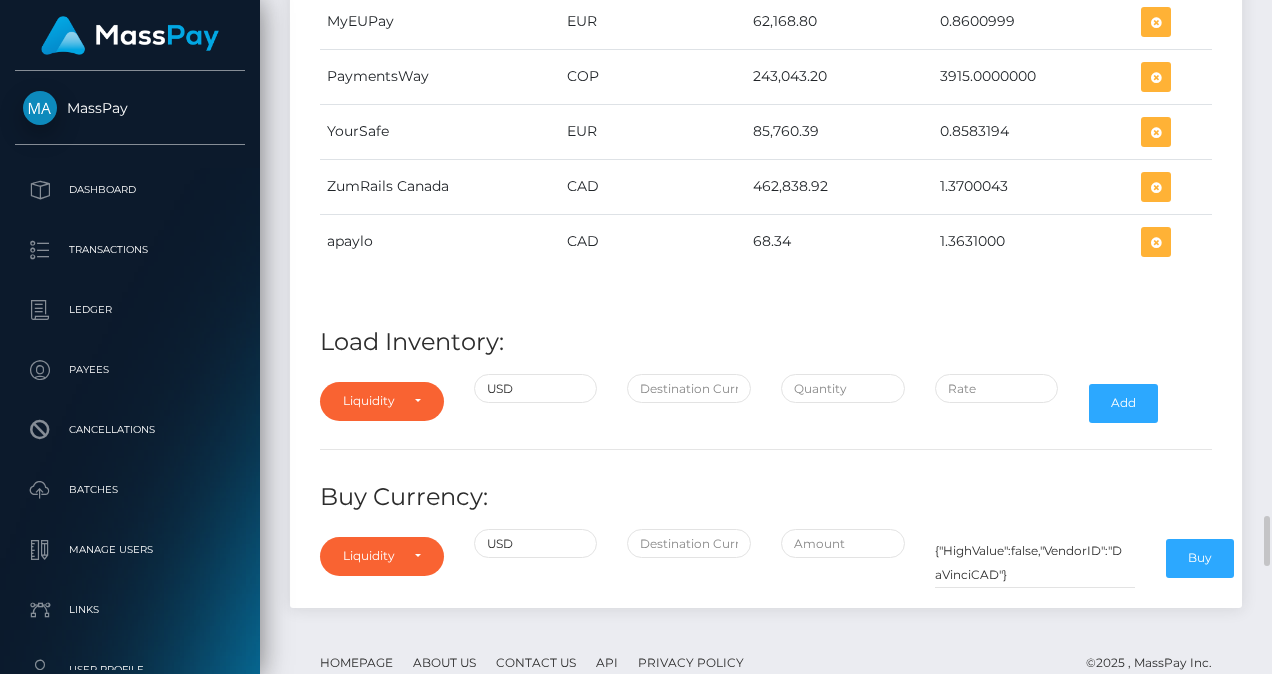 scroll, scrollTop: 8045, scrollLeft: 0, axis: vertical 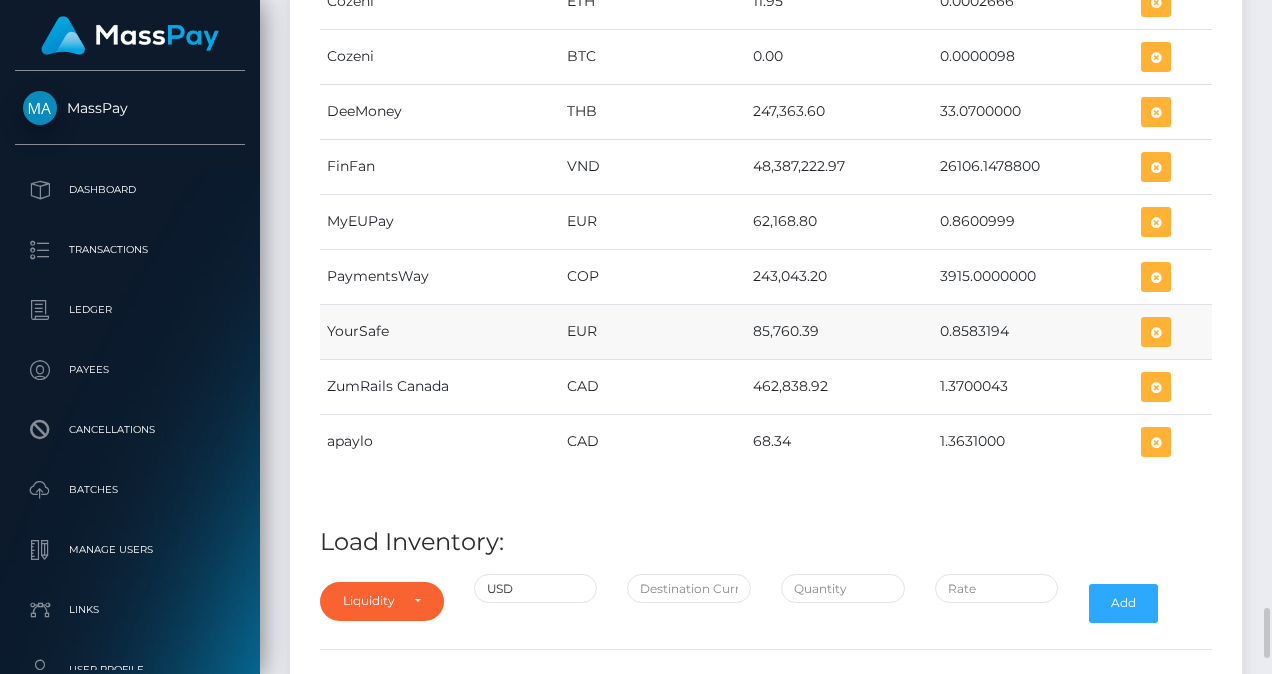 drag, startPoint x: 750, startPoint y: 273, endPoint x: 820, endPoint y: 273, distance: 70 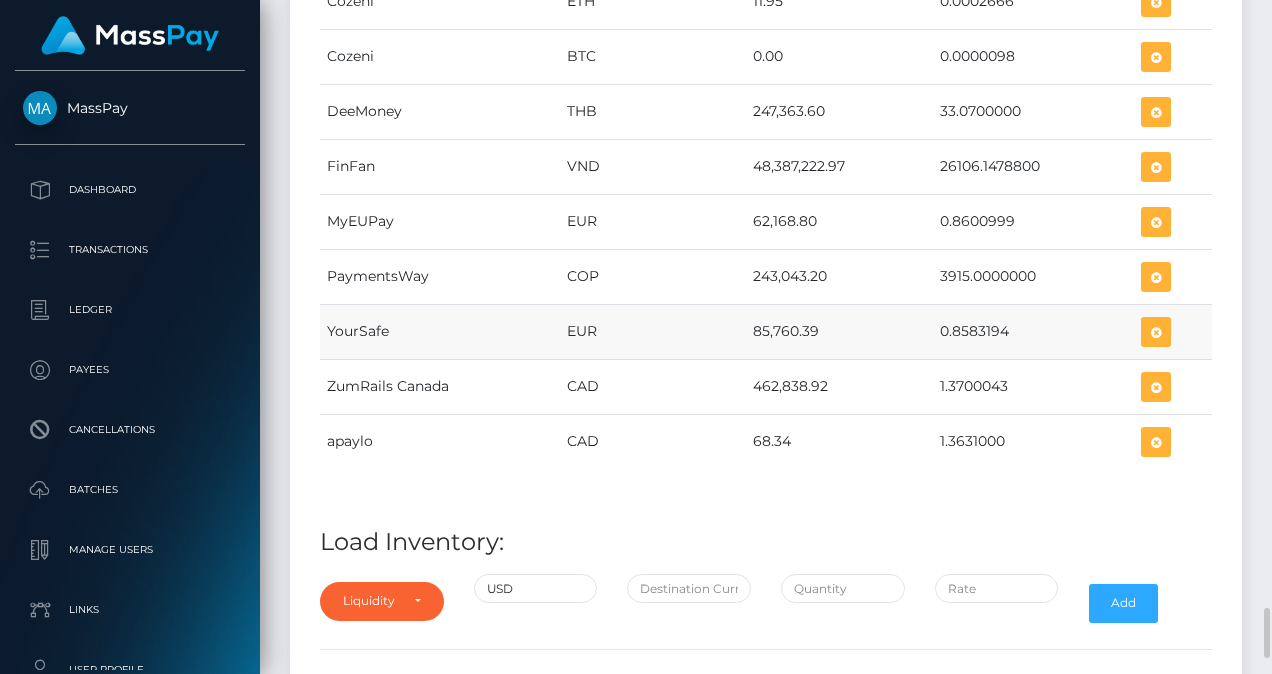 click on "85,760.39" at bounding box center (839, 331) 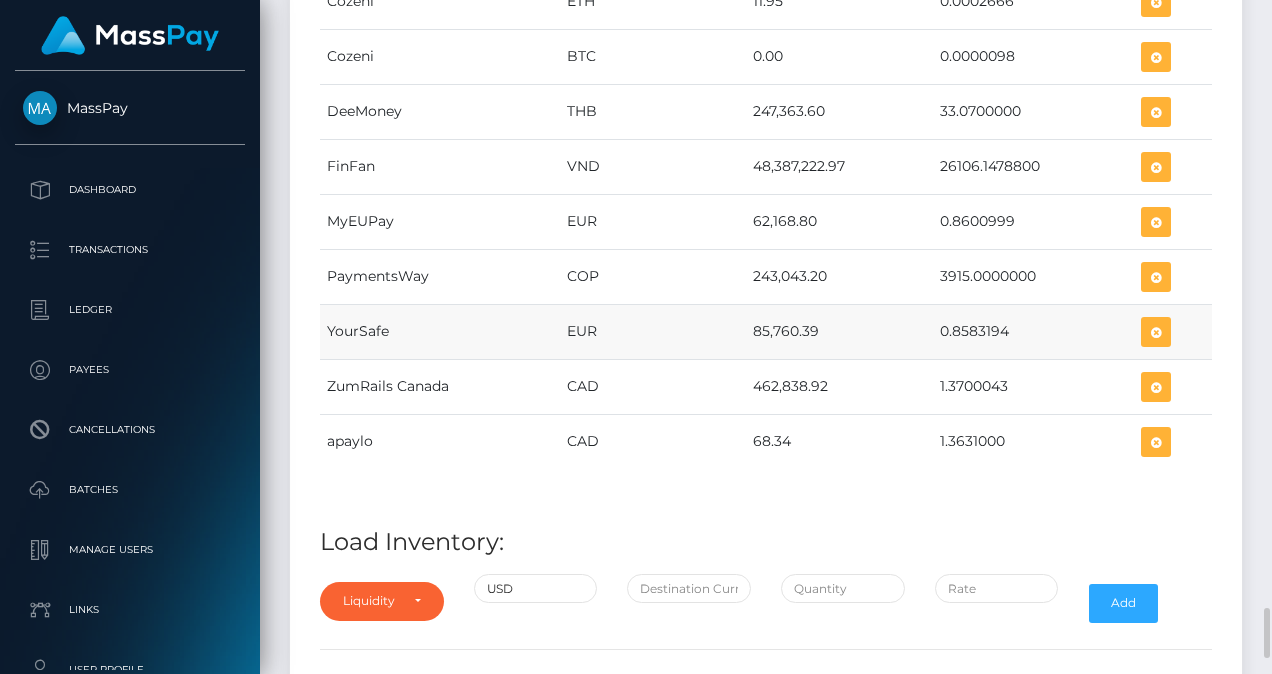 drag, startPoint x: 746, startPoint y: 280, endPoint x: 812, endPoint y: 285, distance: 66.189125 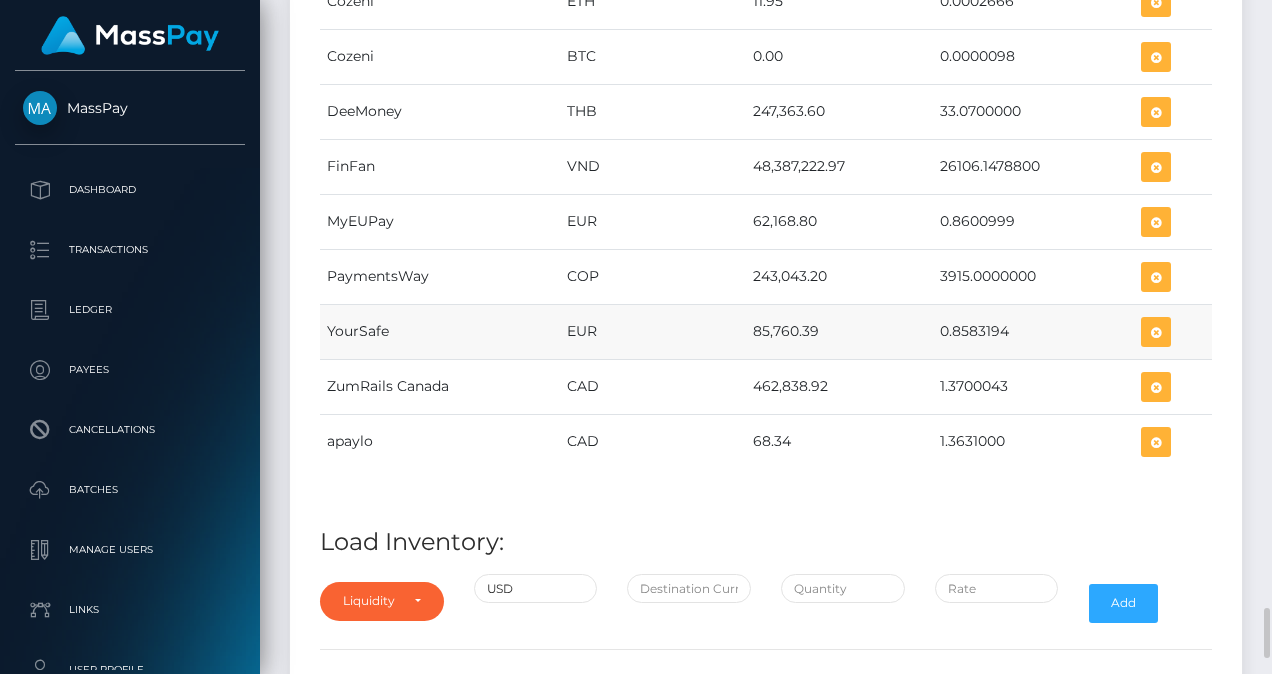 click on "85,760.39" at bounding box center [839, 331] 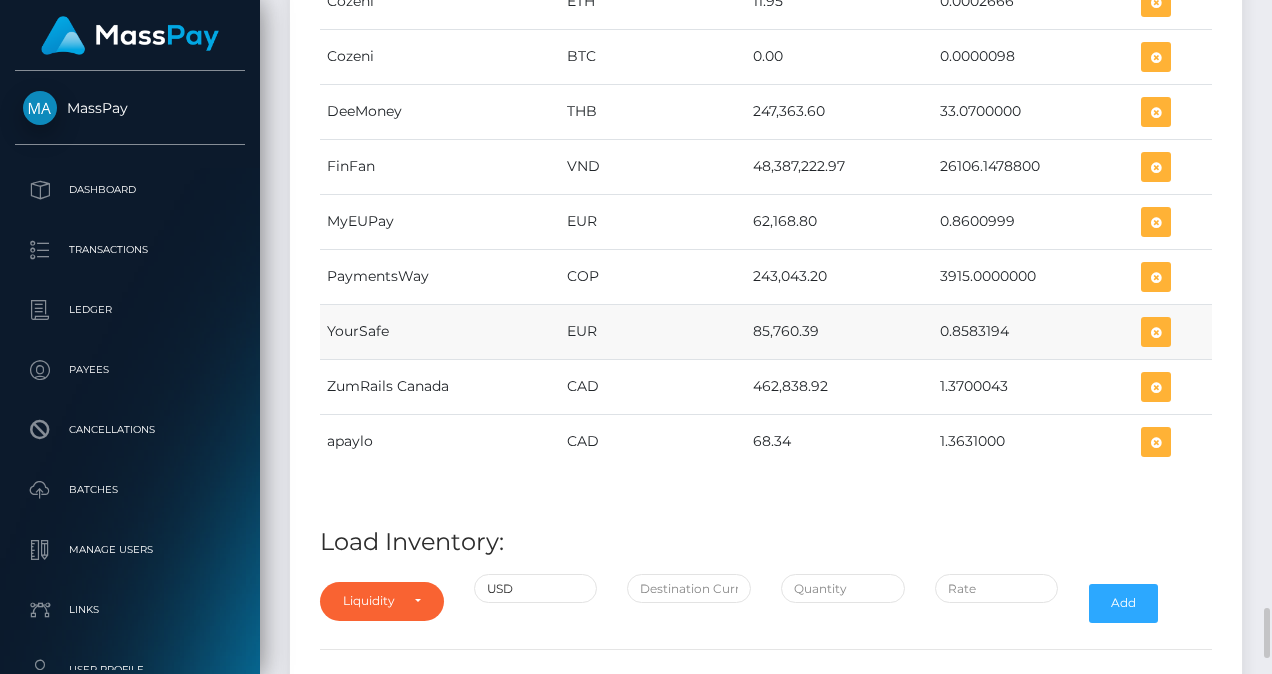 drag, startPoint x: 938, startPoint y: 281, endPoint x: 1011, endPoint y: 278, distance: 73.061615 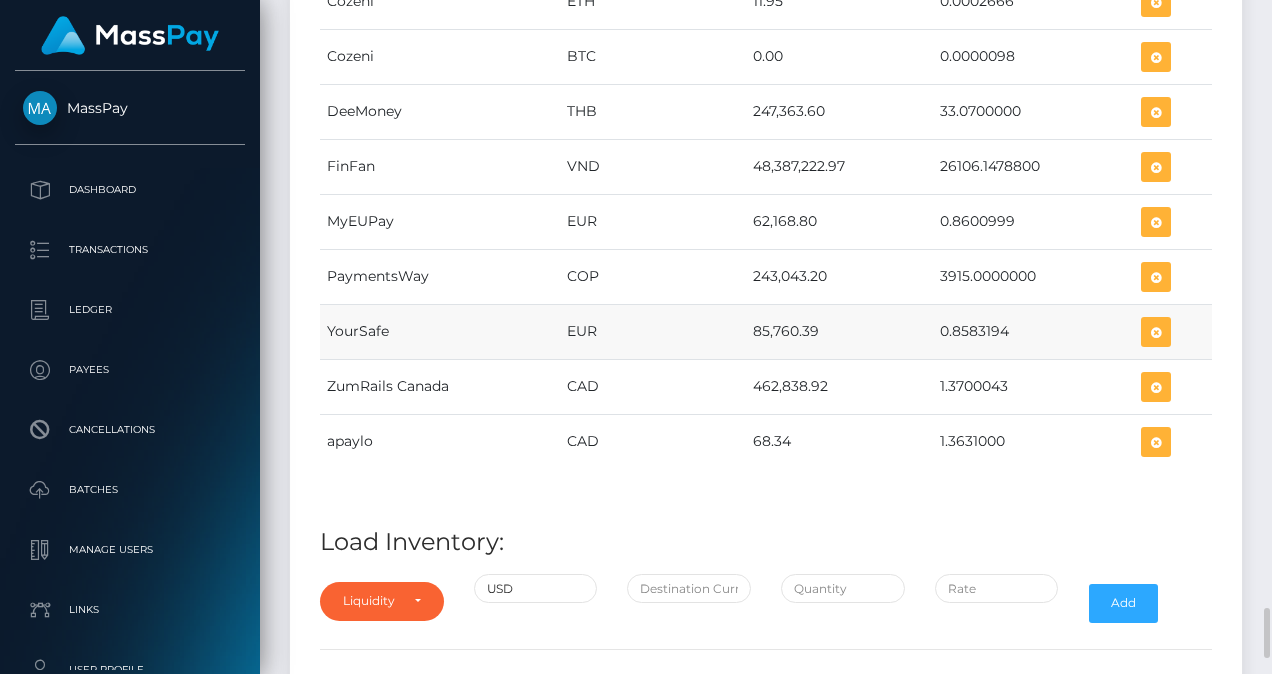 click on "0.8583194" at bounding box center (1033, 331) 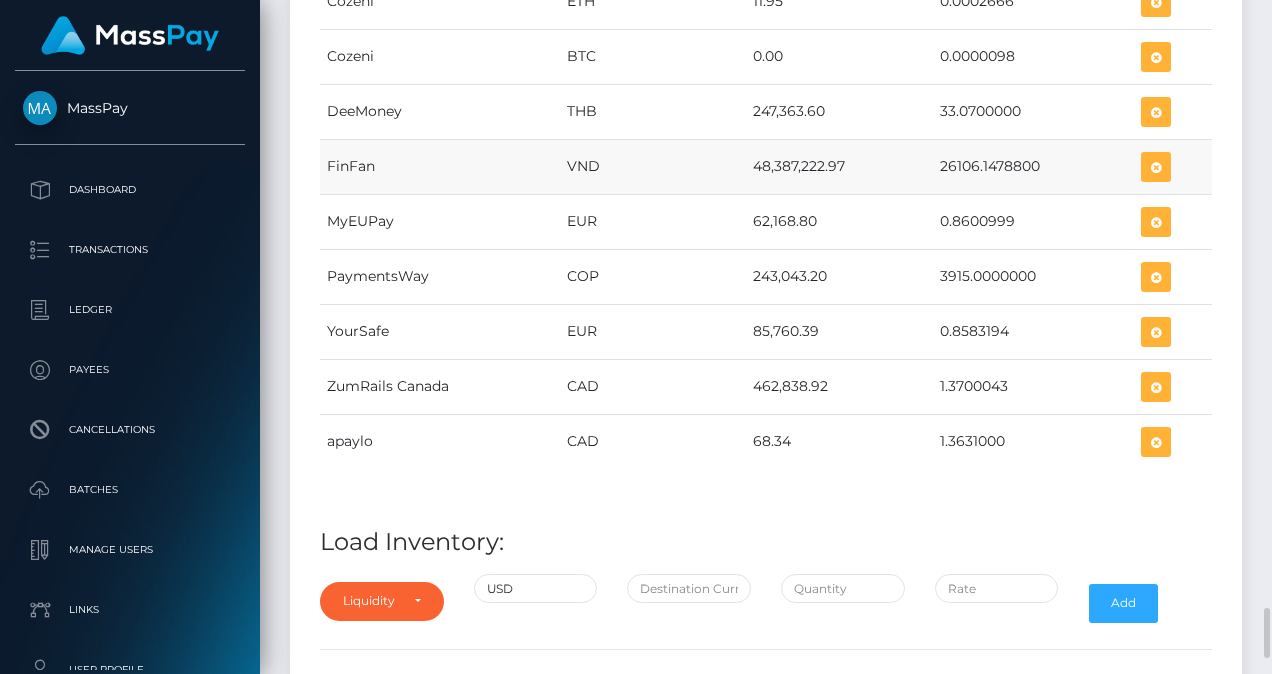 scroll, scrollTop: 7745, scrollLeft: 0, axis: vertical 